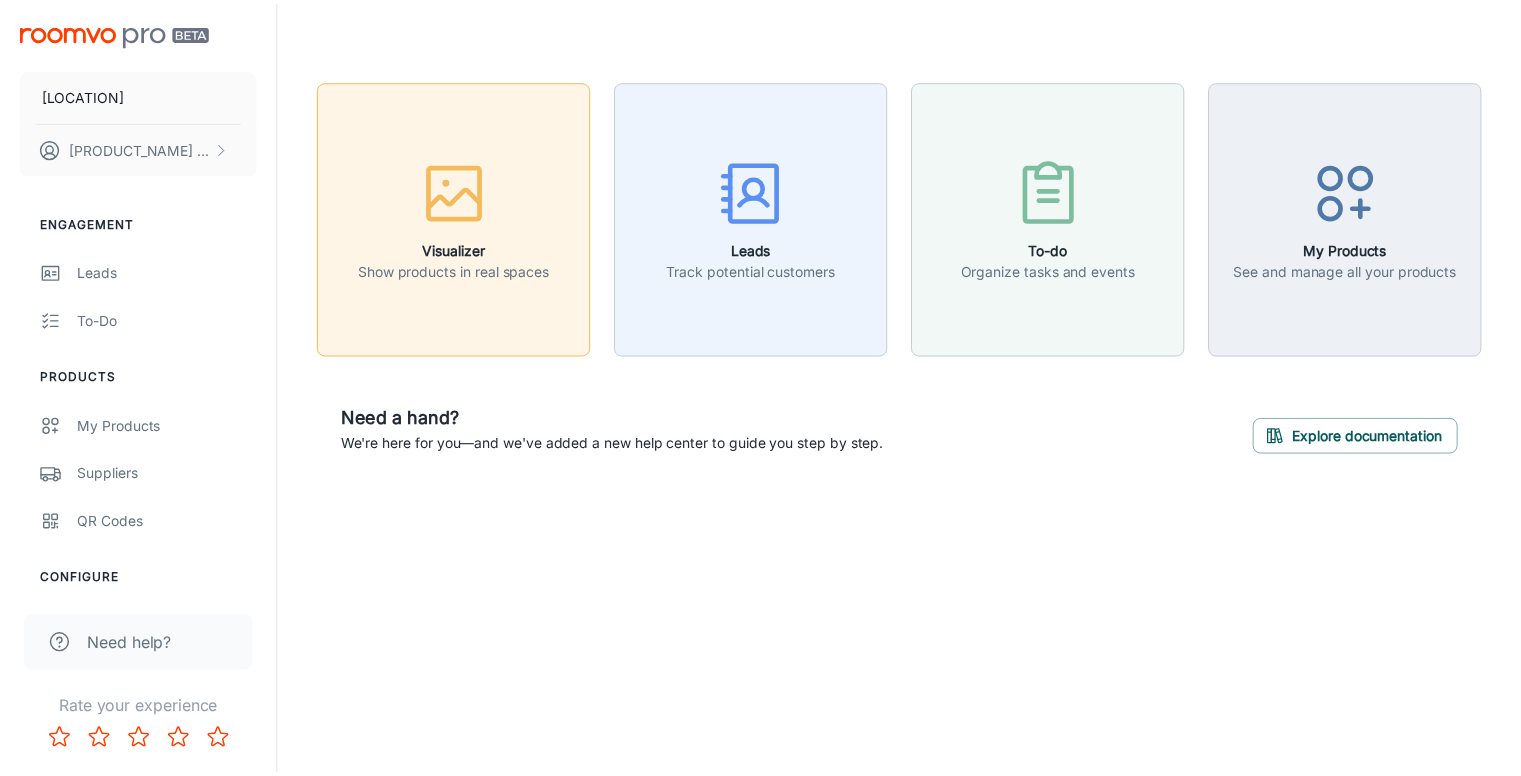 scroll, scrollTop: 0, scrollLeft: 0, axis: both 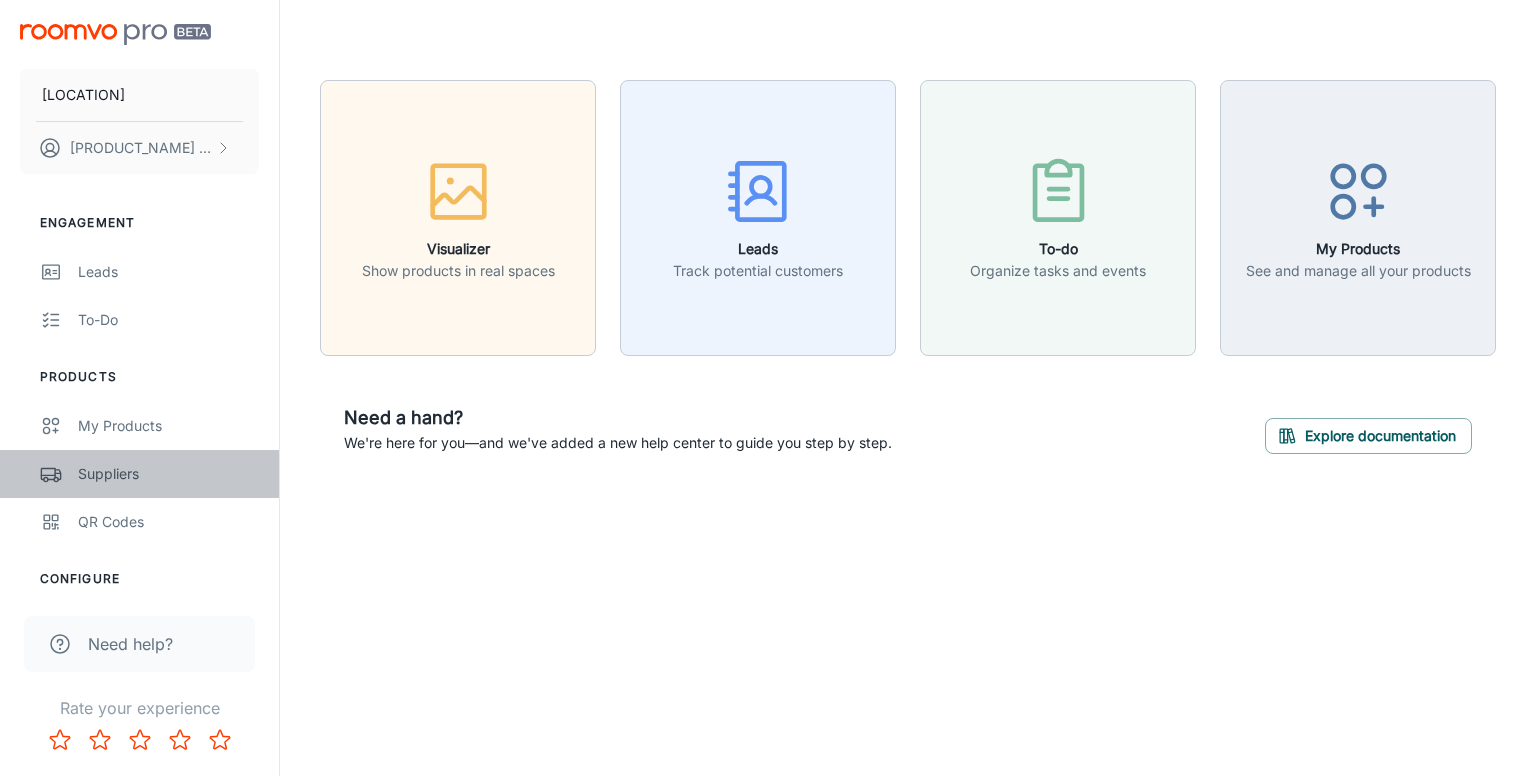click on "Suppliers" at bounding box center (139, 474) 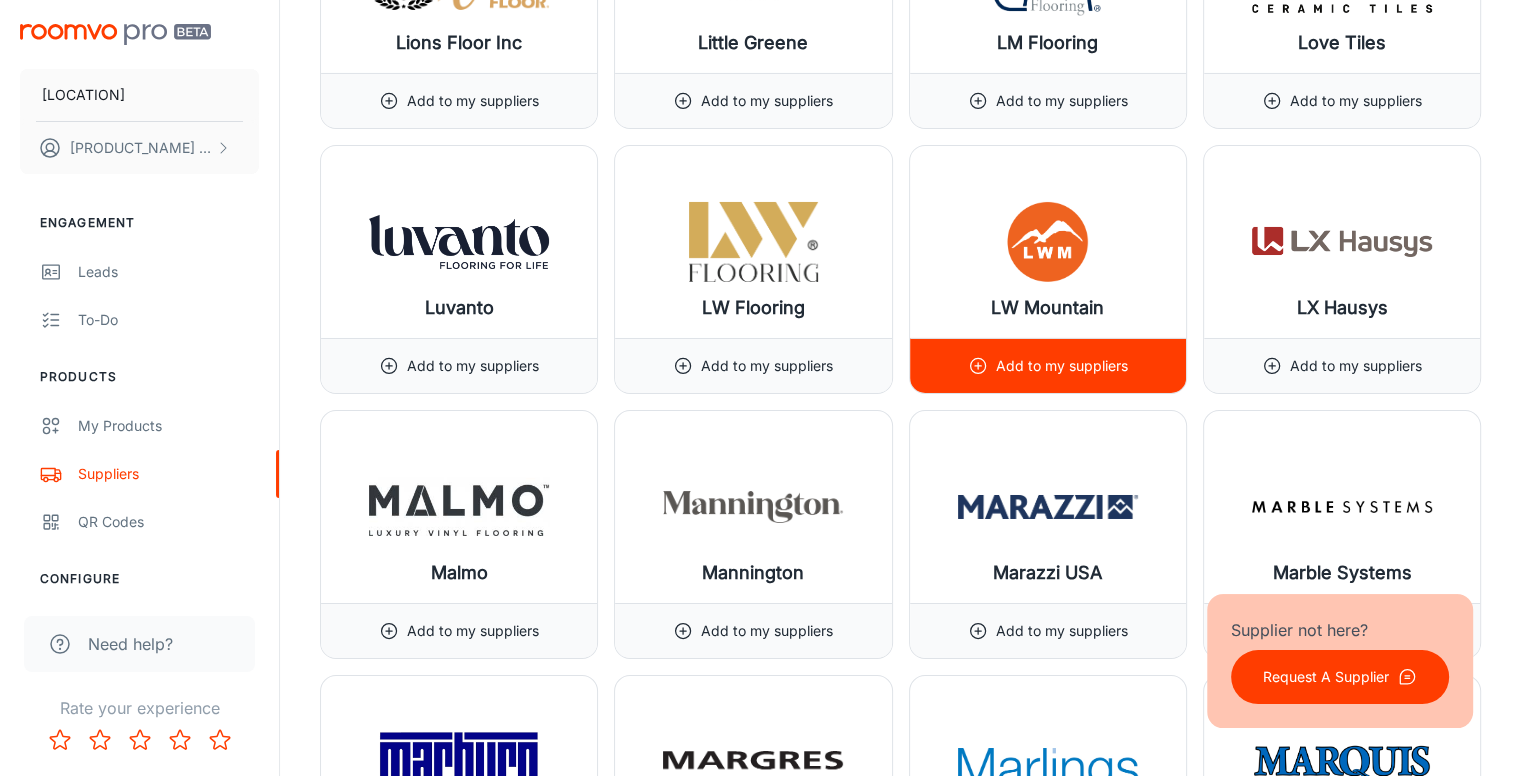 scroll, scrollTop: 14747, scrollLeft: 0, axis: vertical 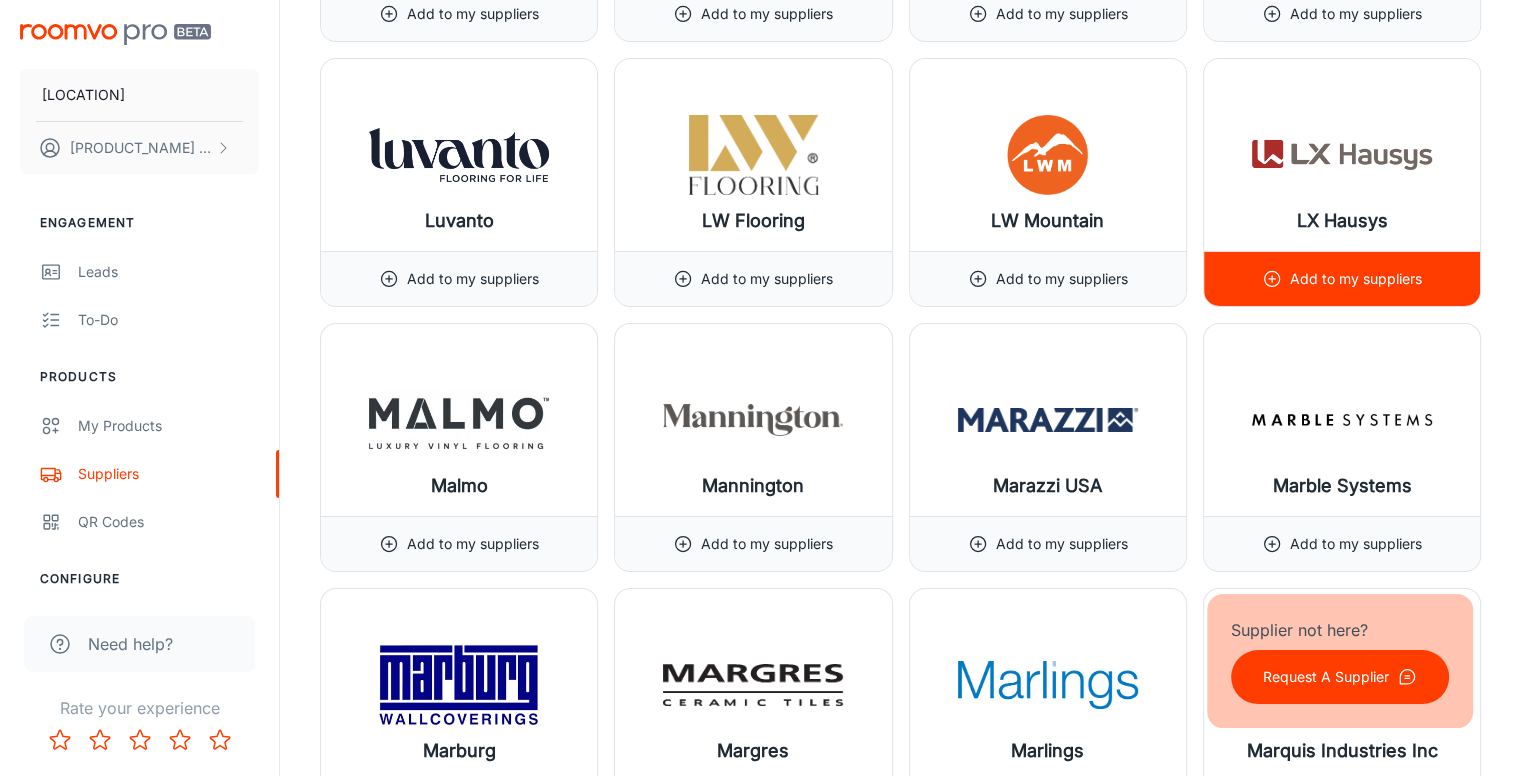 click on "Add to my suppliers" at bounding box center (1342, 279) 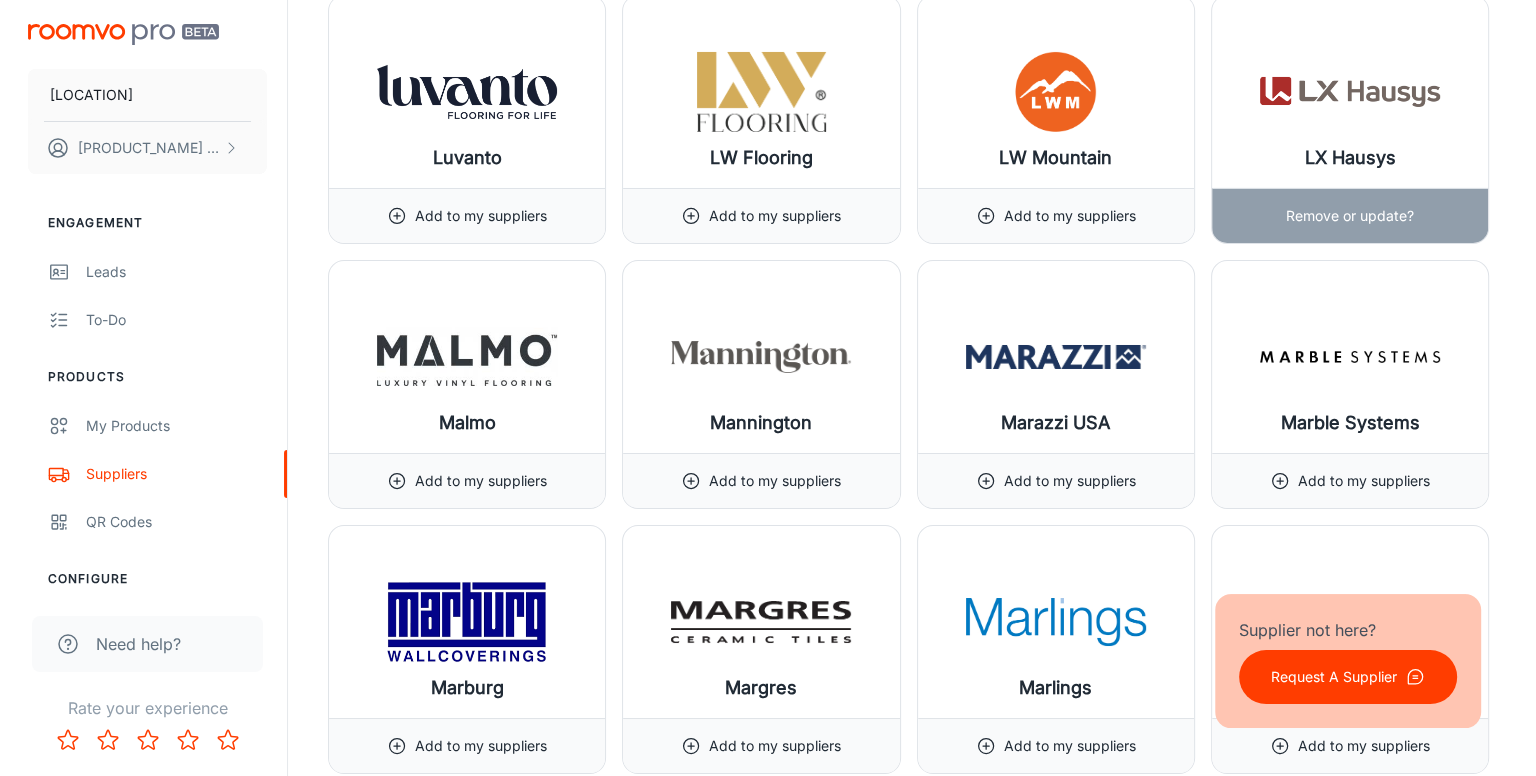 scroll, scrollTop: 14747, scrollLeft: 0, axis: vertical 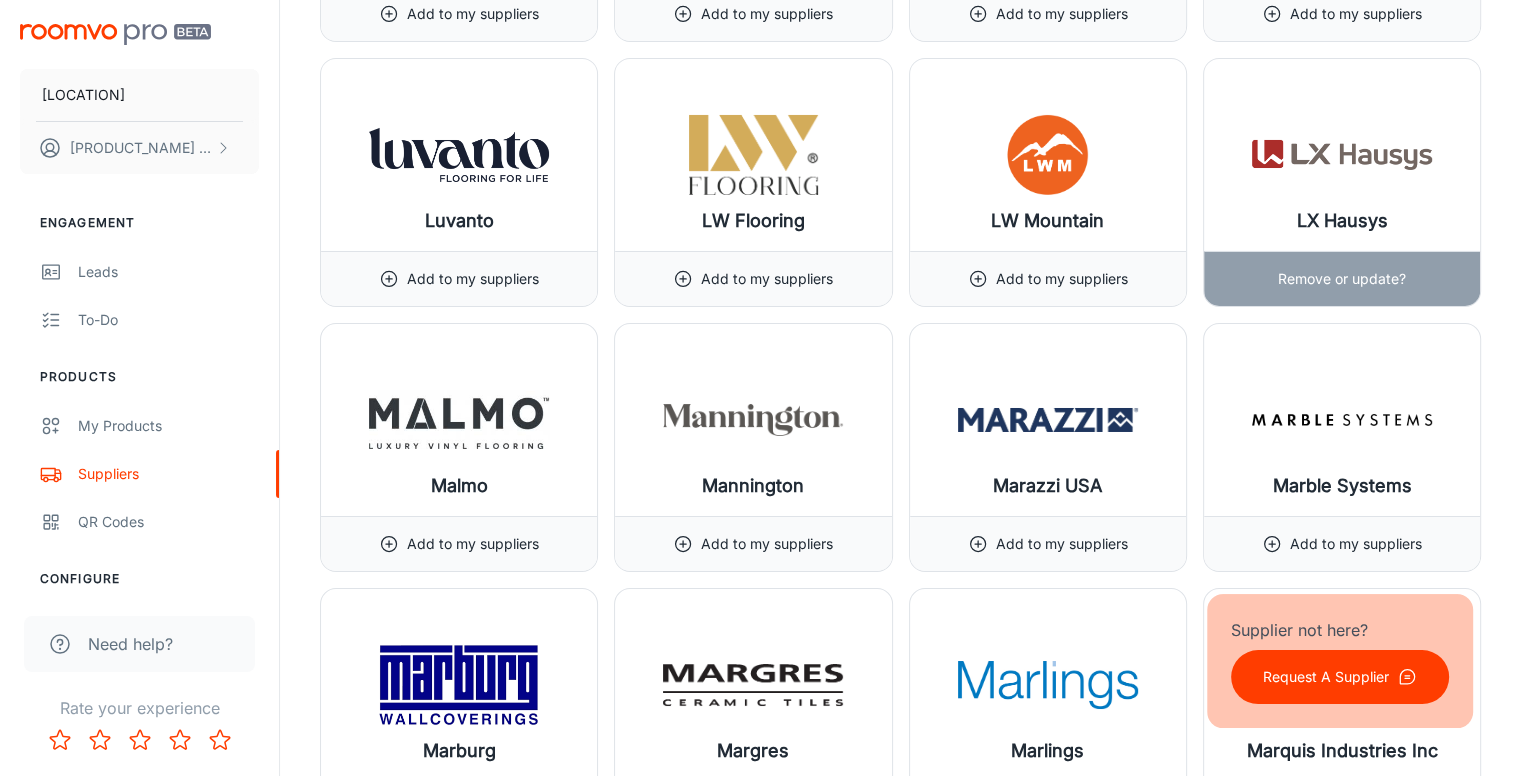 click at bounding box center (1342, 155) 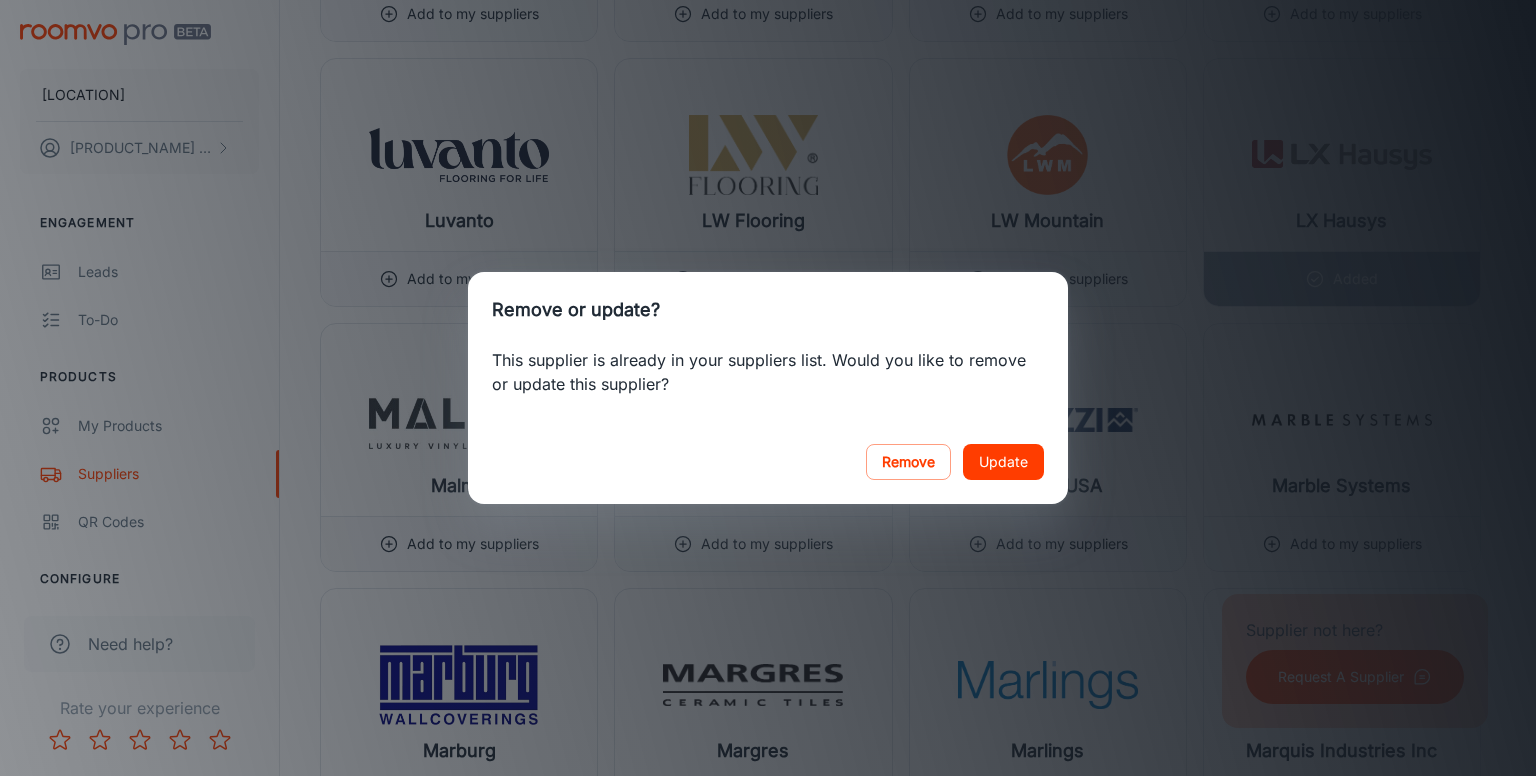 click on "Update" at bounding box center (1003, 462) 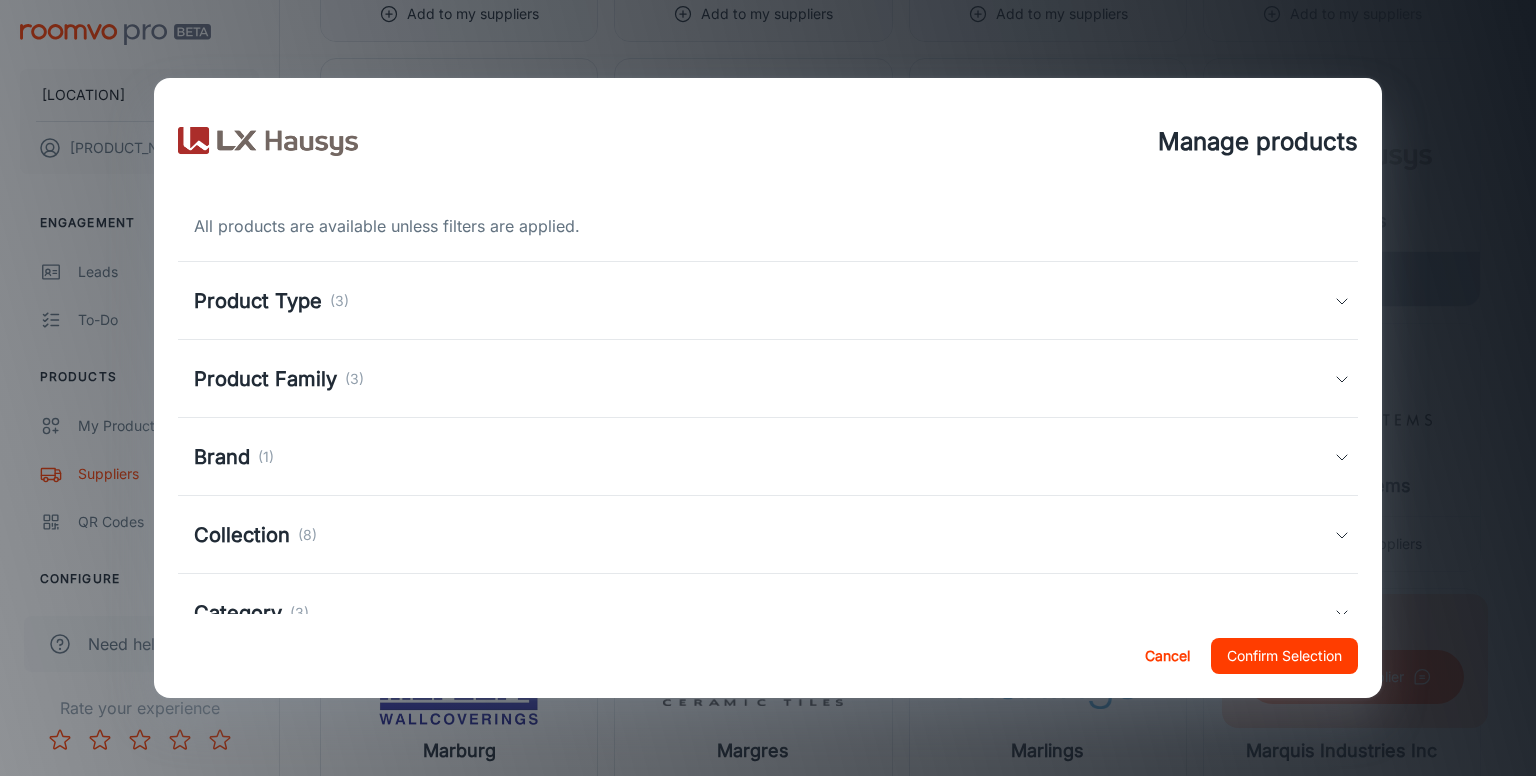 click on "Product Type (3)" at bounding box center (764, 301) 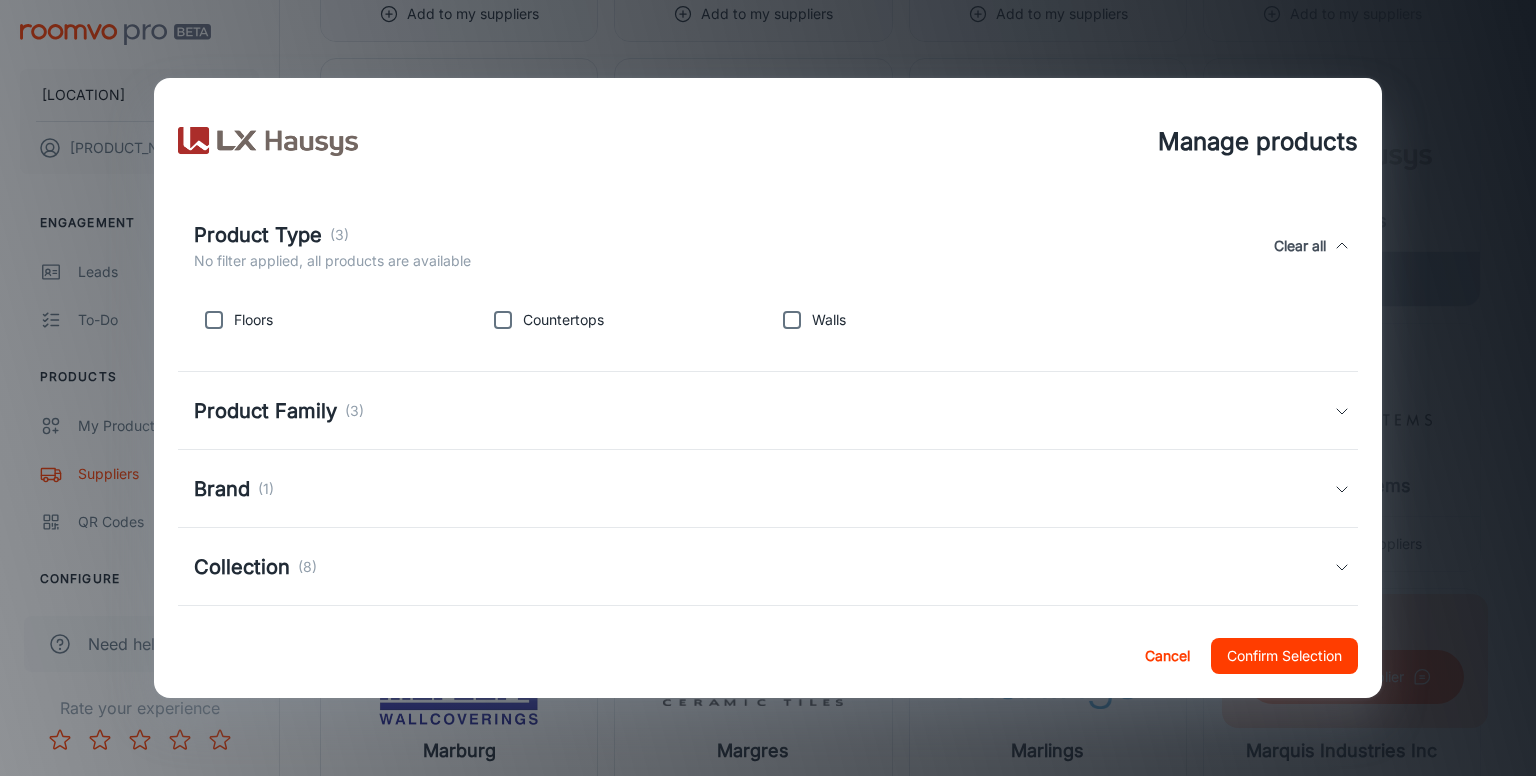 scroll, scrollTop: 171, scrollLeft: 0, axis: vertical 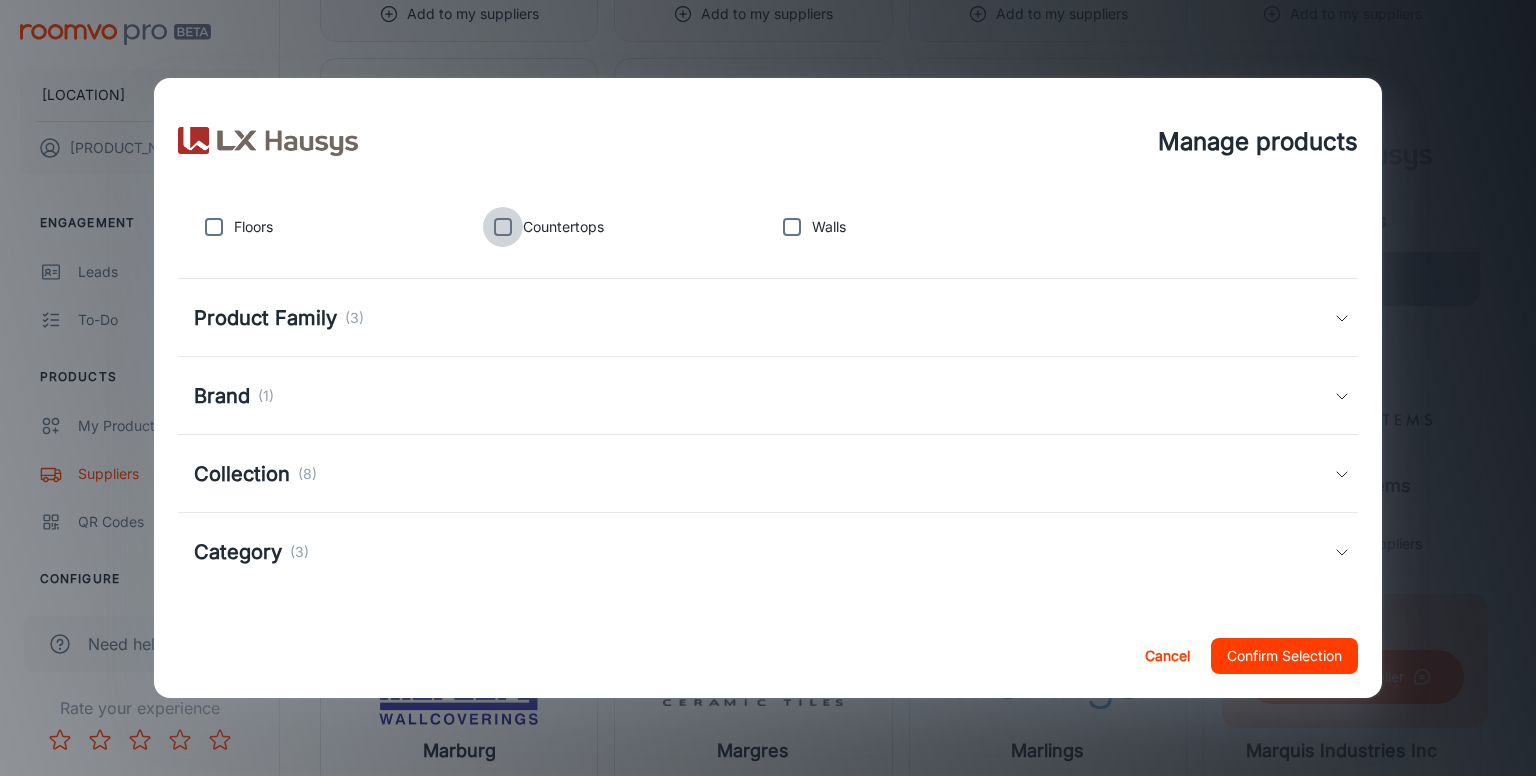 click at bounding box center [503, 227] 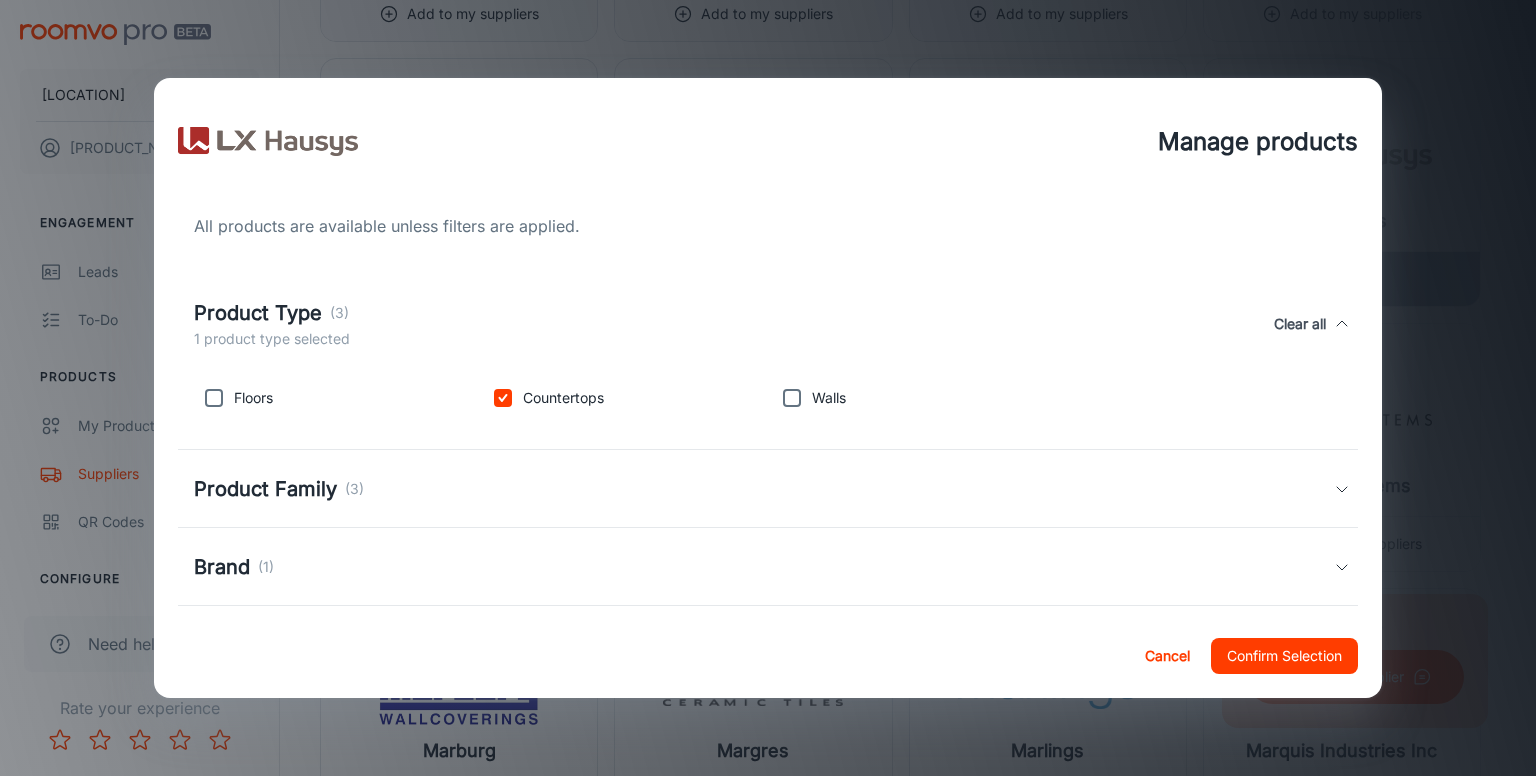 scroll, scrollTop: 100, scrollLeft: 0, axis: vertical 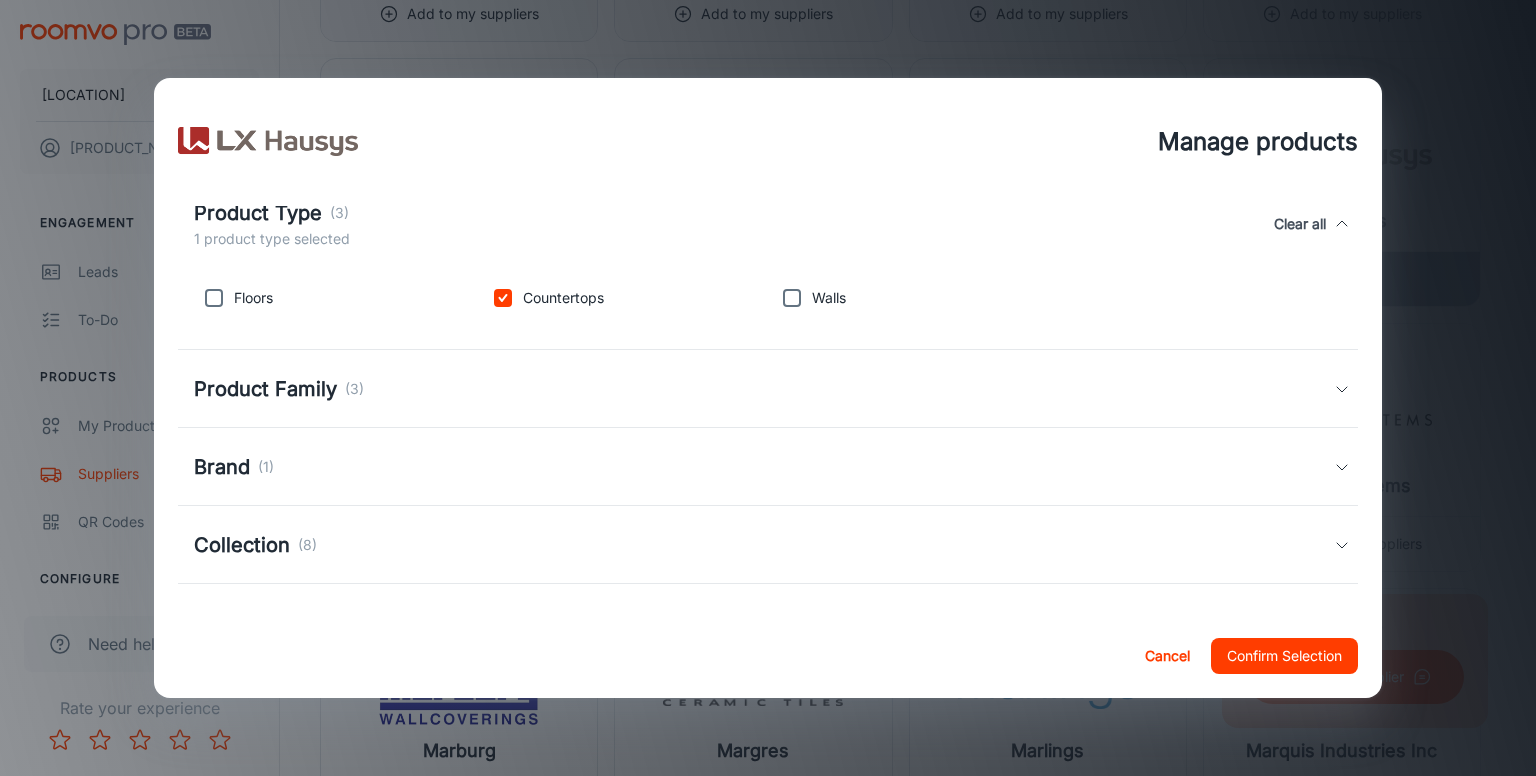 click on "Product Family (3)" at bounding box center [764, 389] 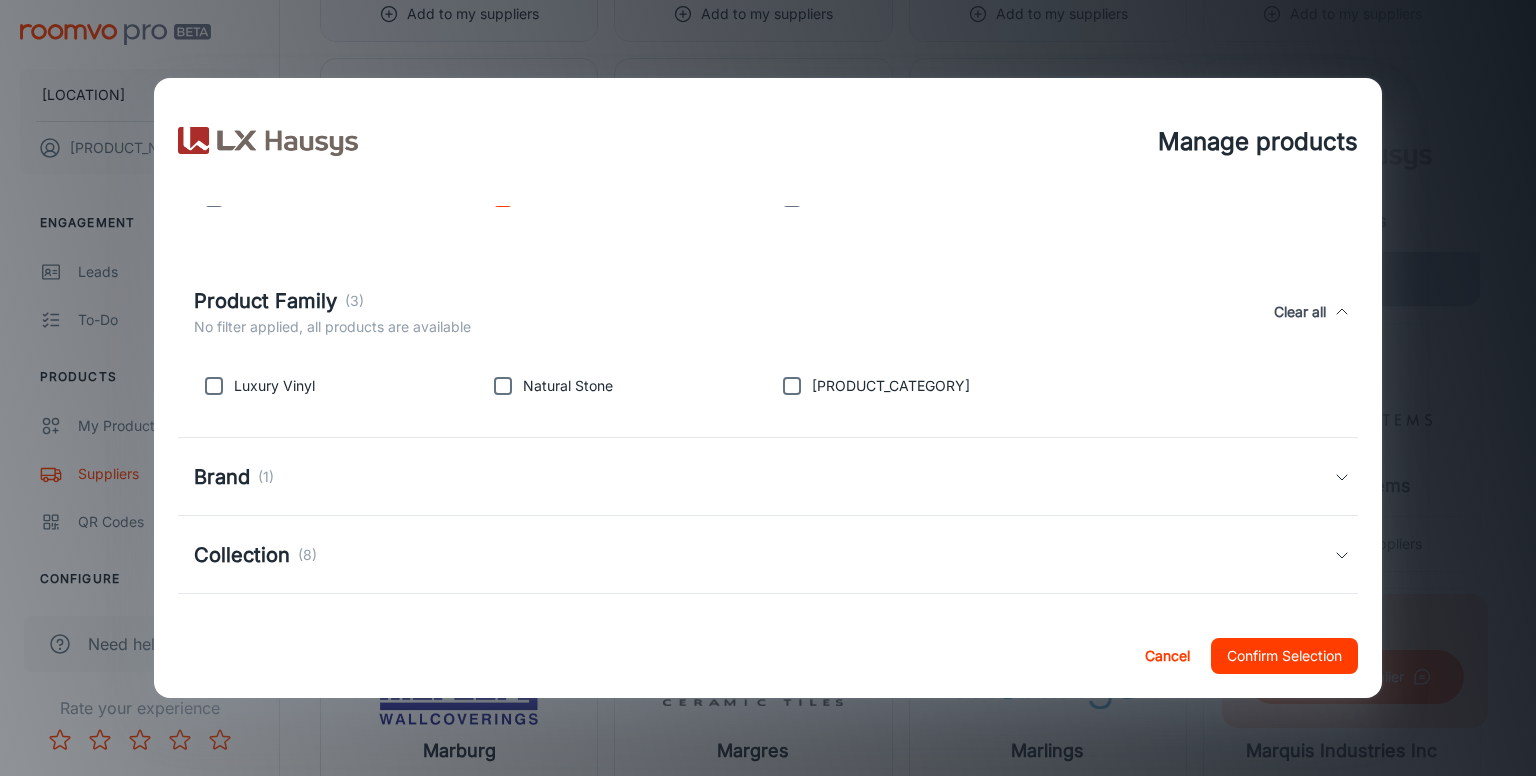 scroll, scrollTop: 281, scrollLeft: 0, axis: vertical 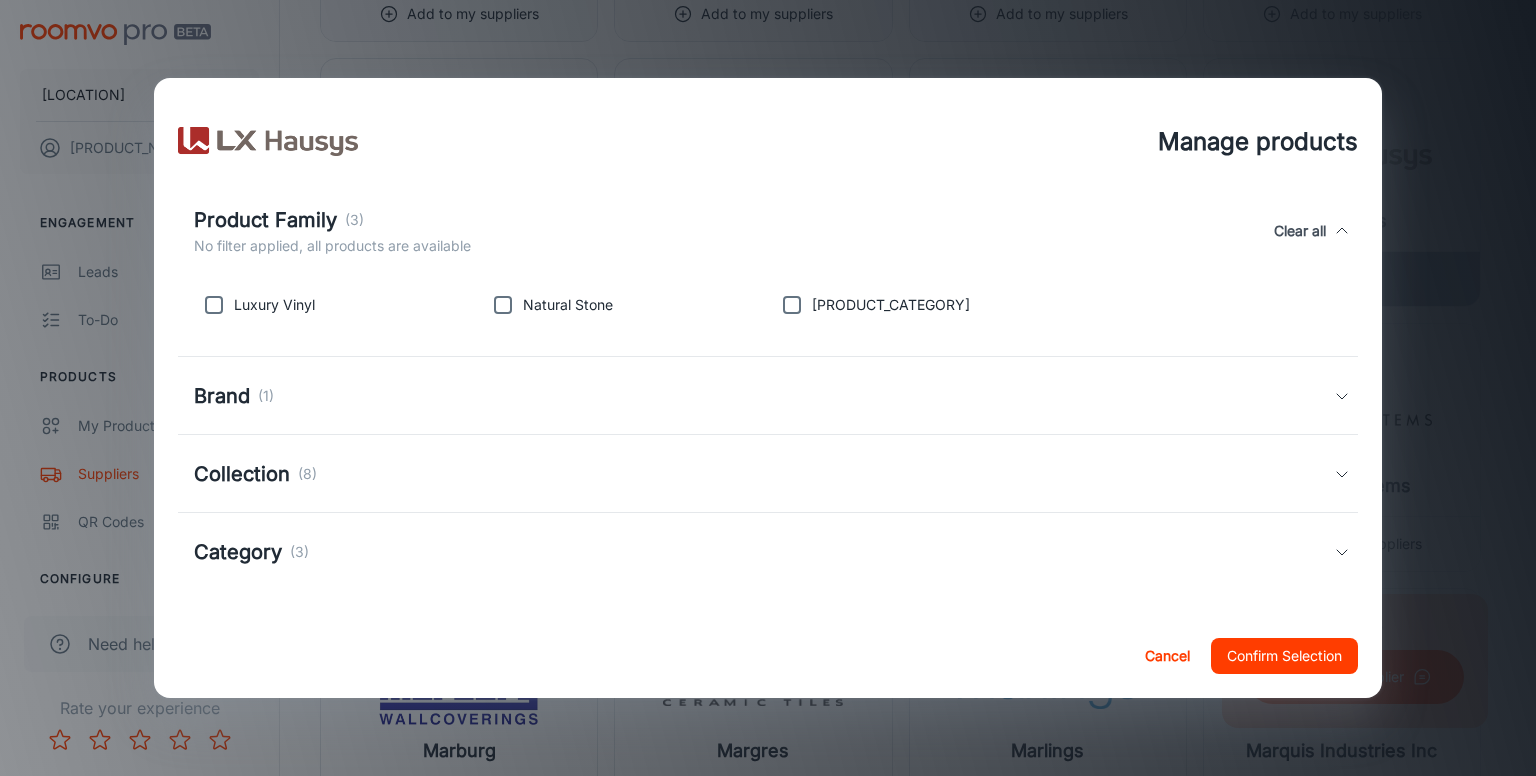 click on "Brand (1)" at bounding box center [764, 396] 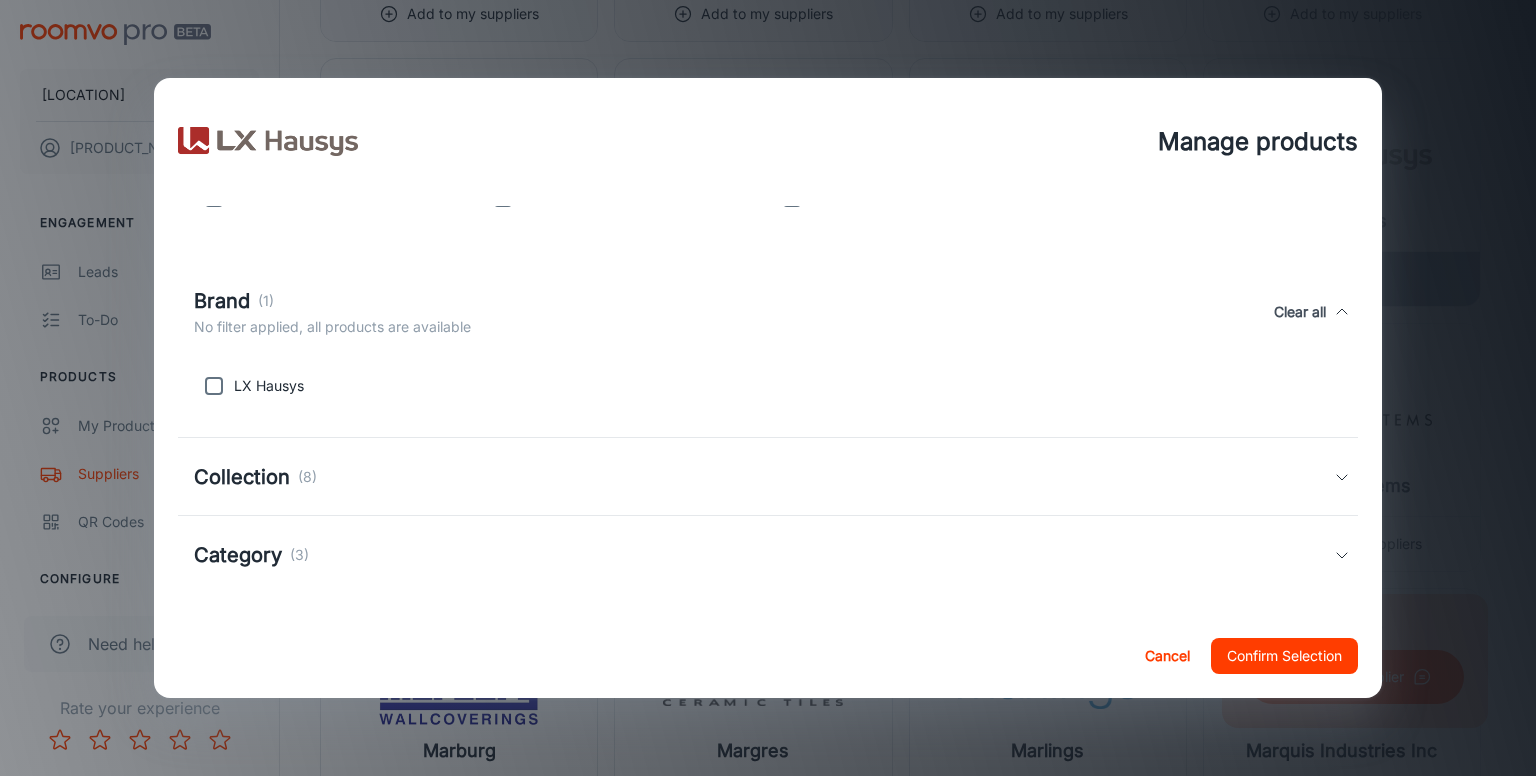 scroll, scrollTop: 391, scrollLeft: 0, axis: vertical 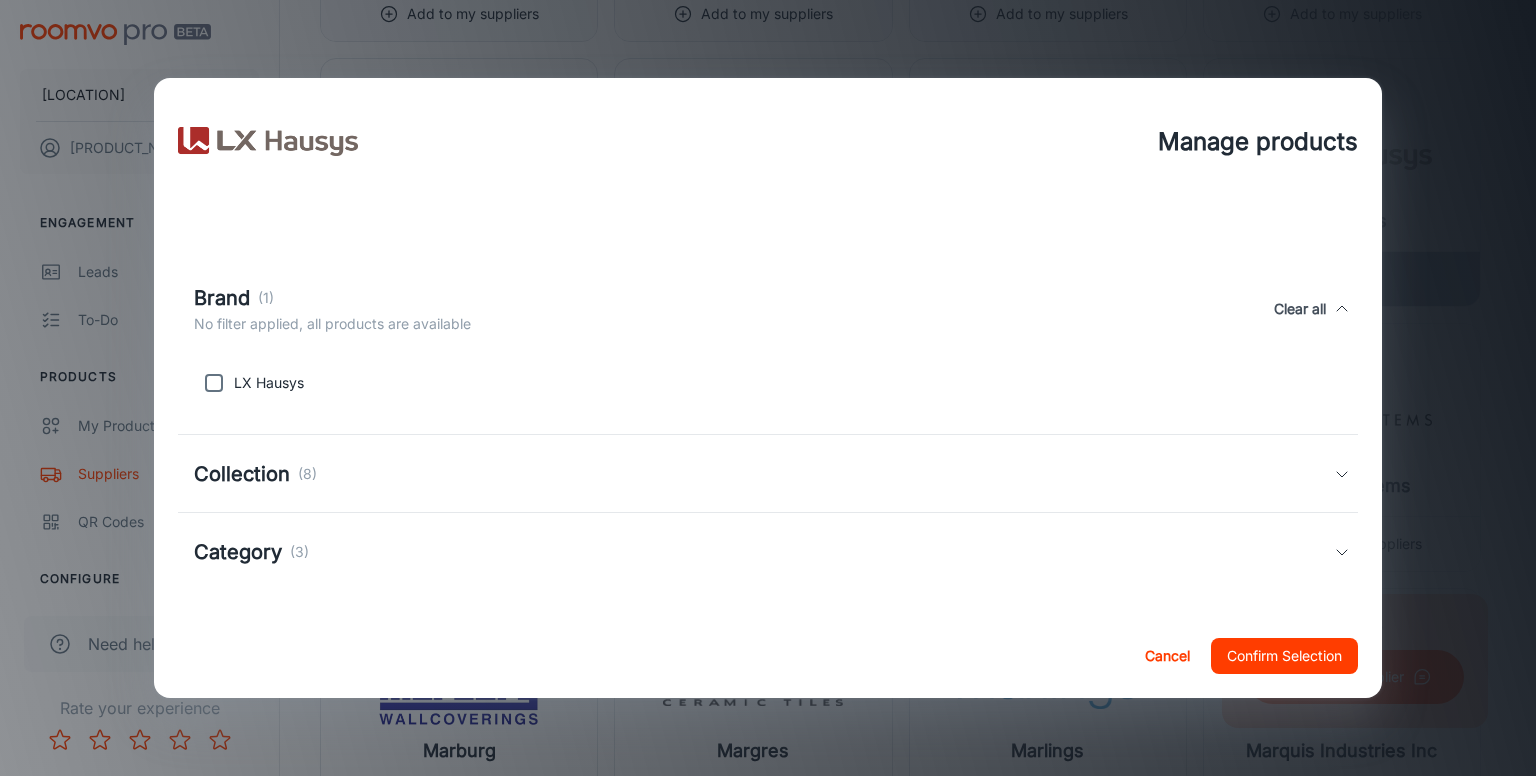 click at bounding box center (214, 383) 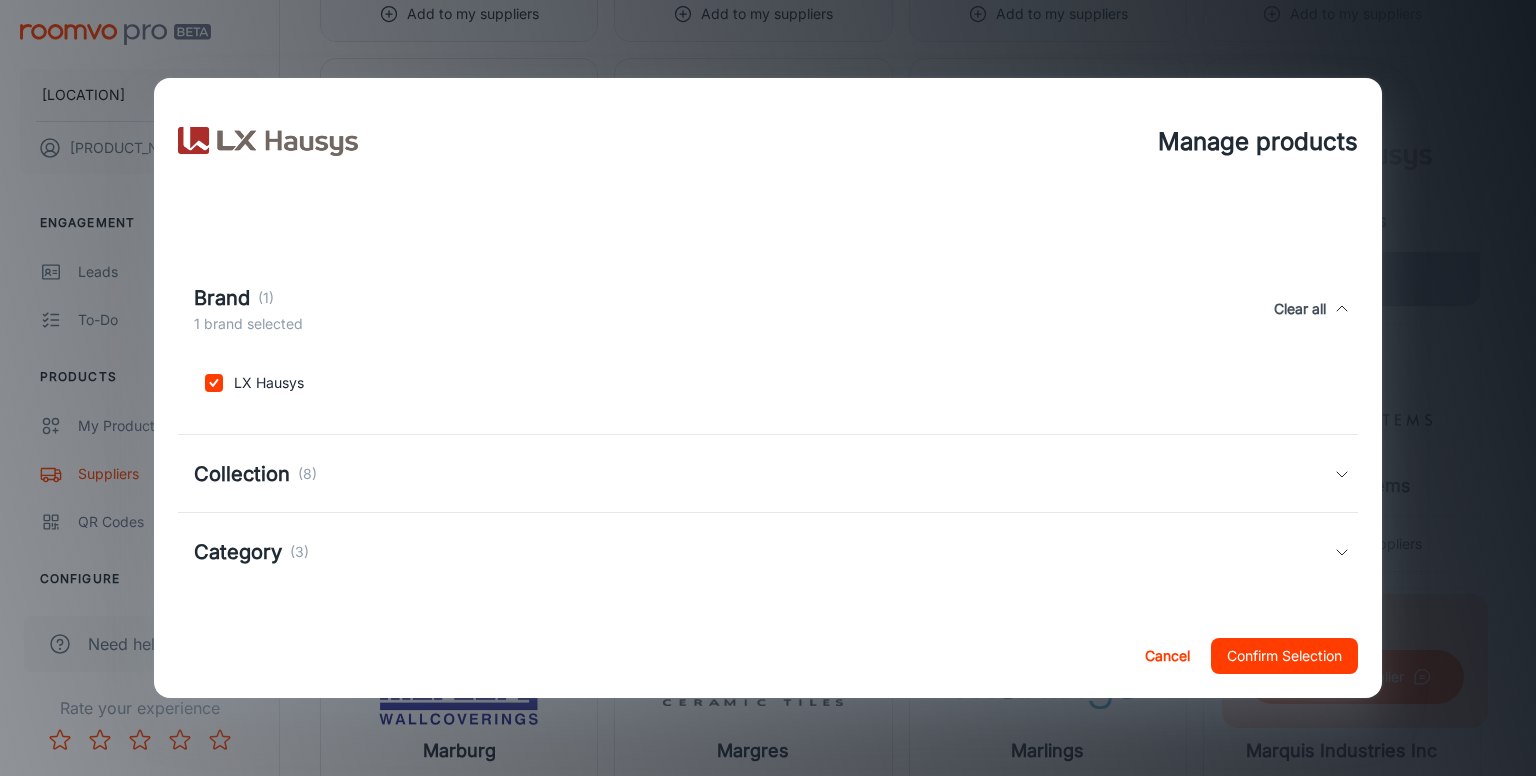 click on "Collection (8)" at bounding box center [764, 474] 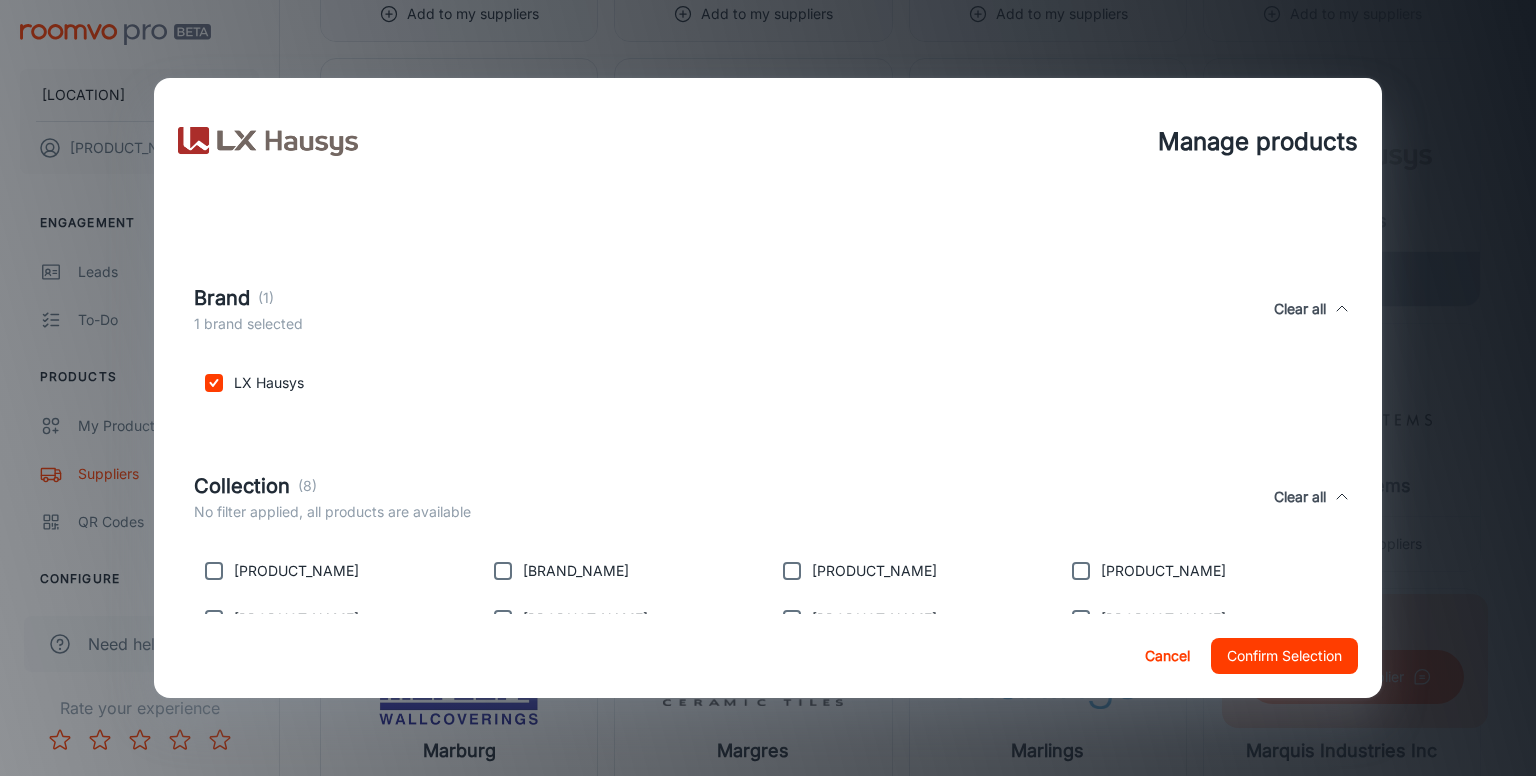 scroll, scrollTop: 549, scrollLeft: 0, axis: vertical 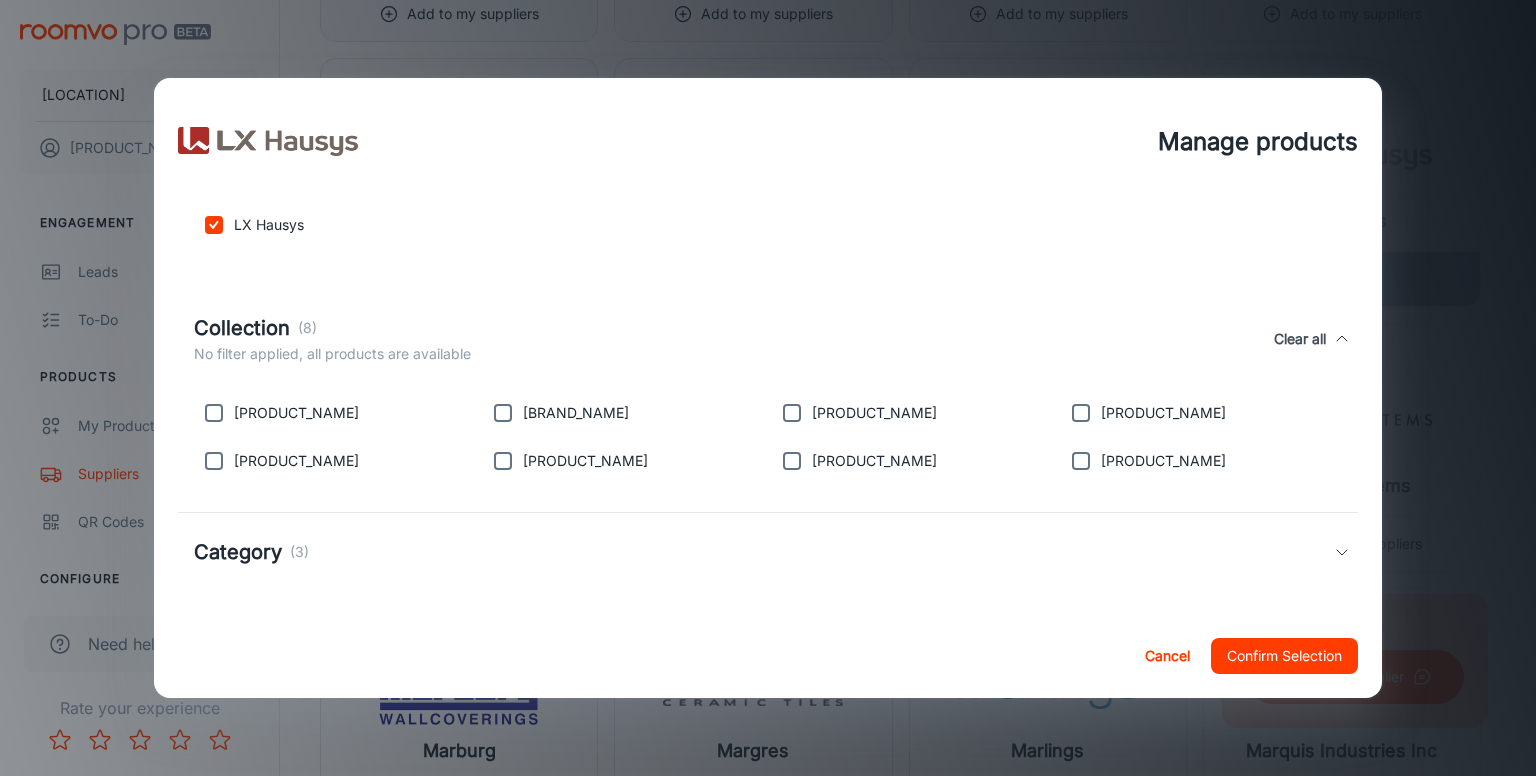 click on "Category (3)" at bounding box center [764, 552] 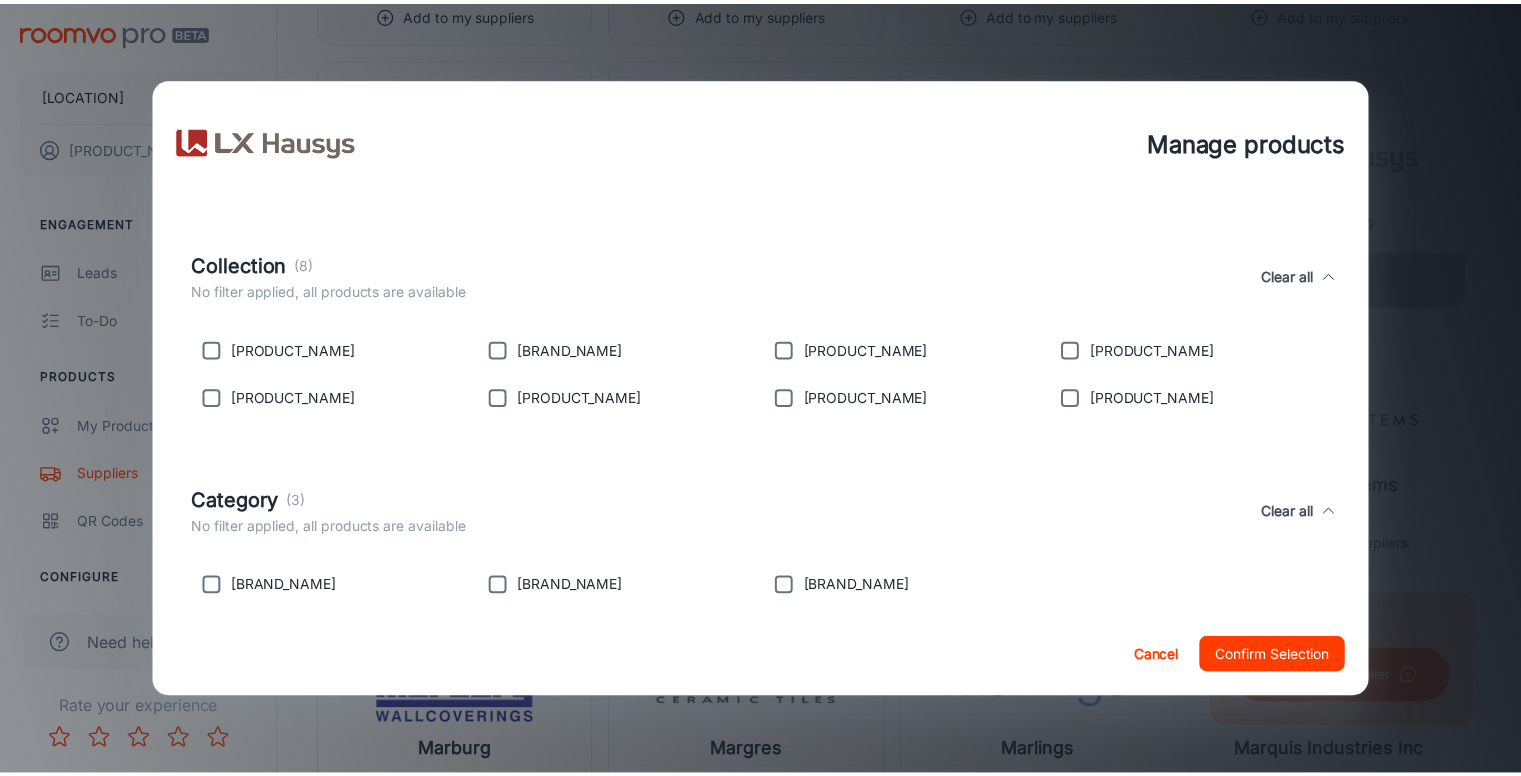 scroll, scrollTop: 643, scrollLeft: 0, axis: vertical 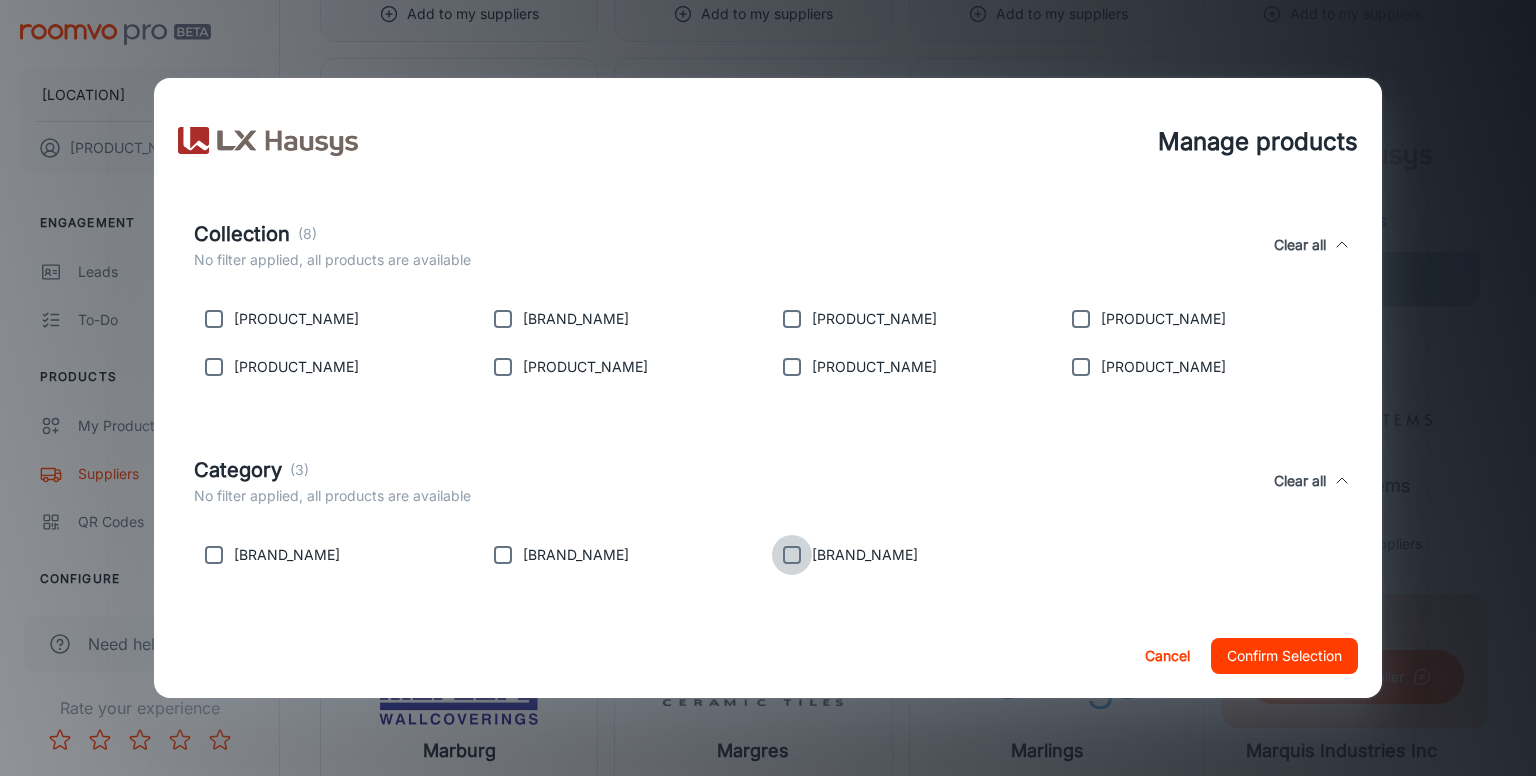 click at bounding box center (792, 555) 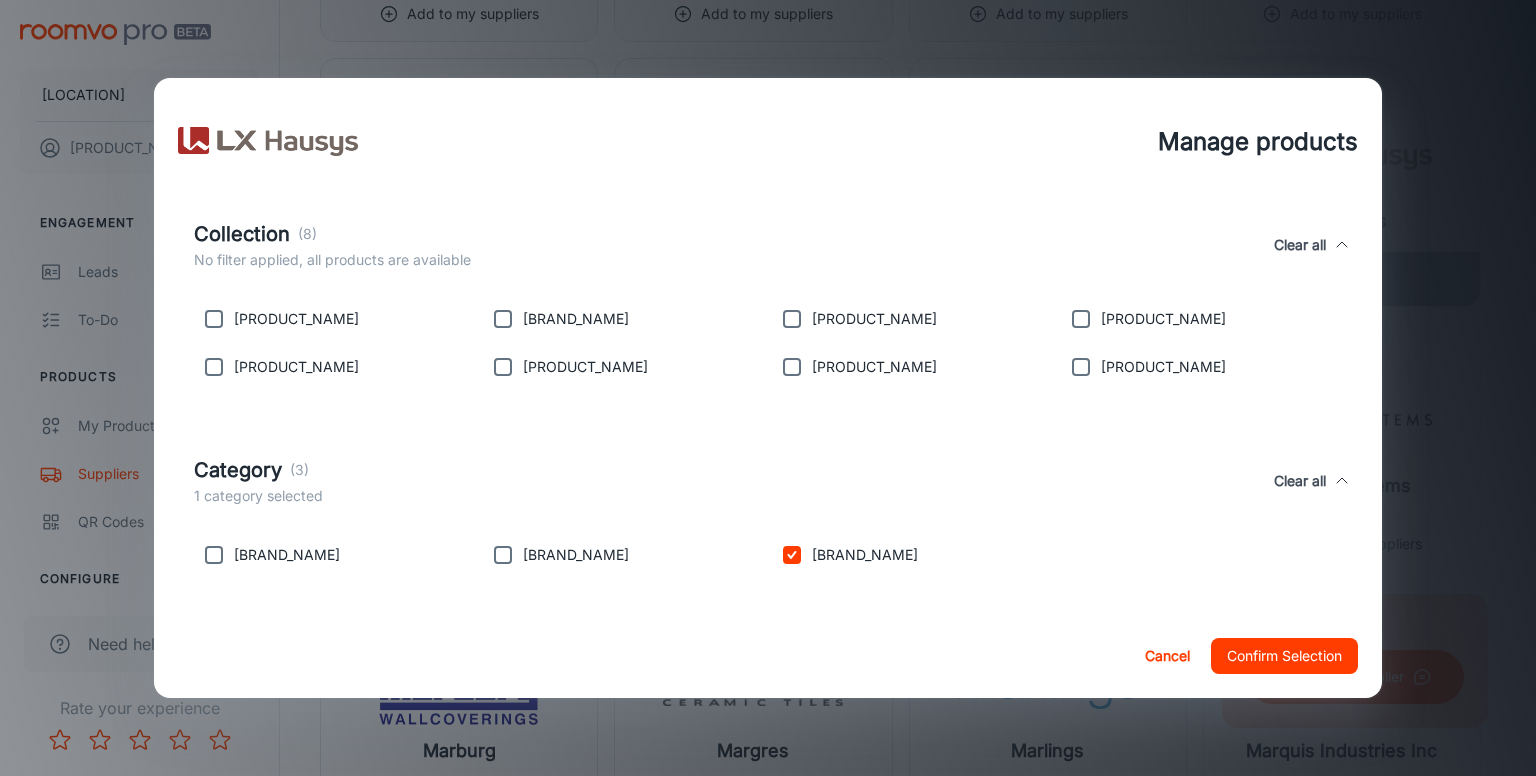 click on "Confirm Selection" at bounding box center (1284, 656) 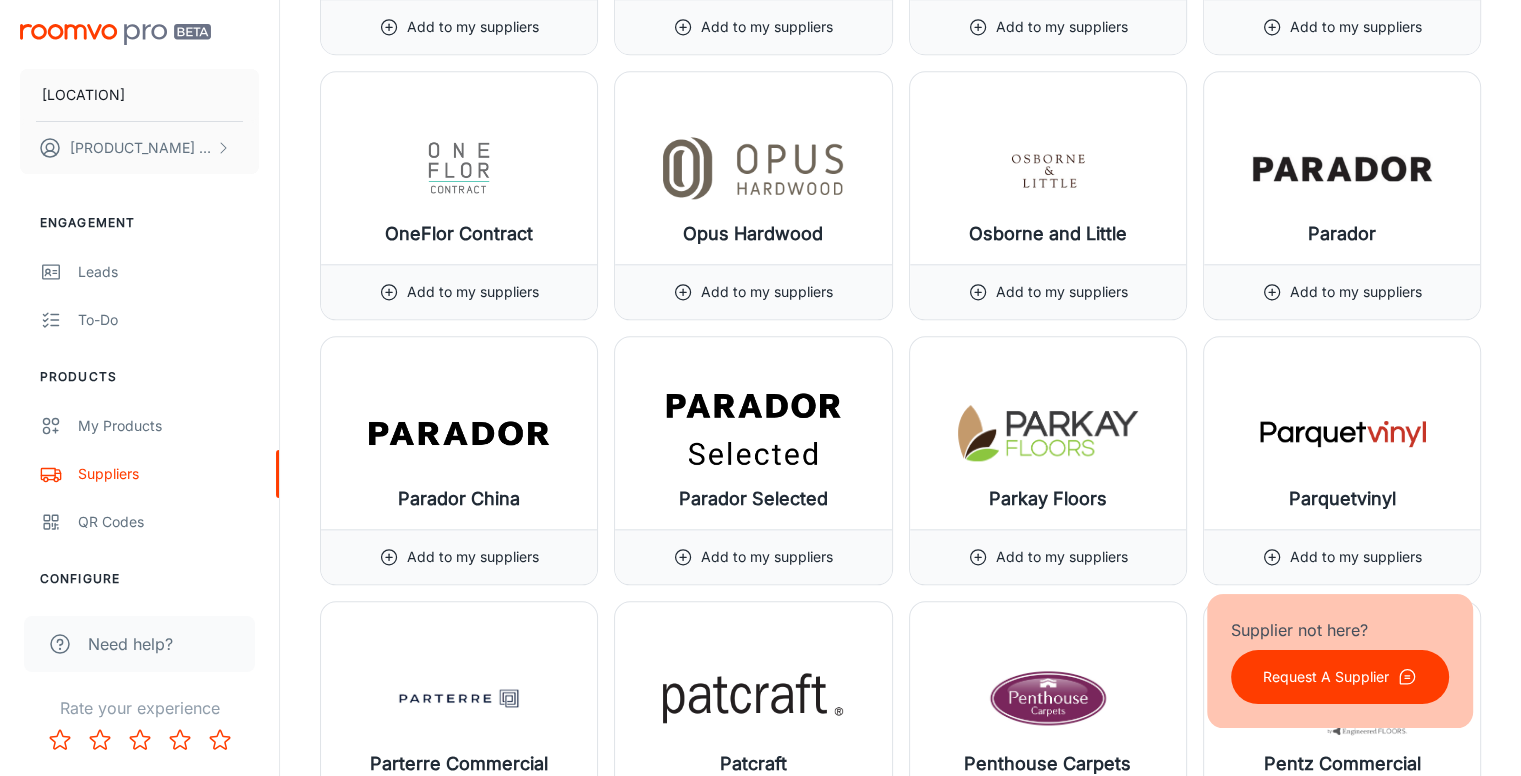 scroll, scrollTop: 17484, scrollLeft: 0, axis: vertical 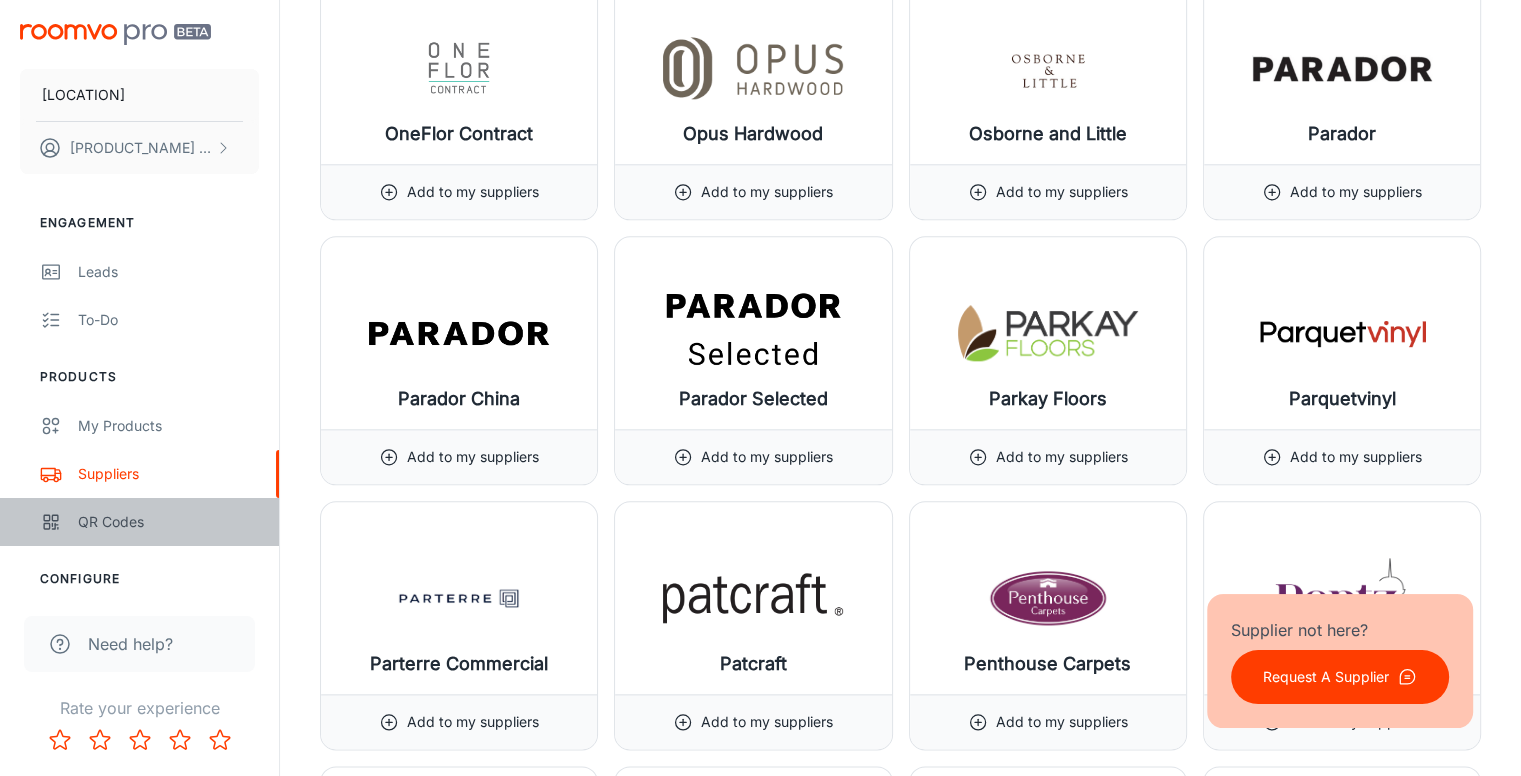 click on "QR Codes" at bounding box center (168, 522) 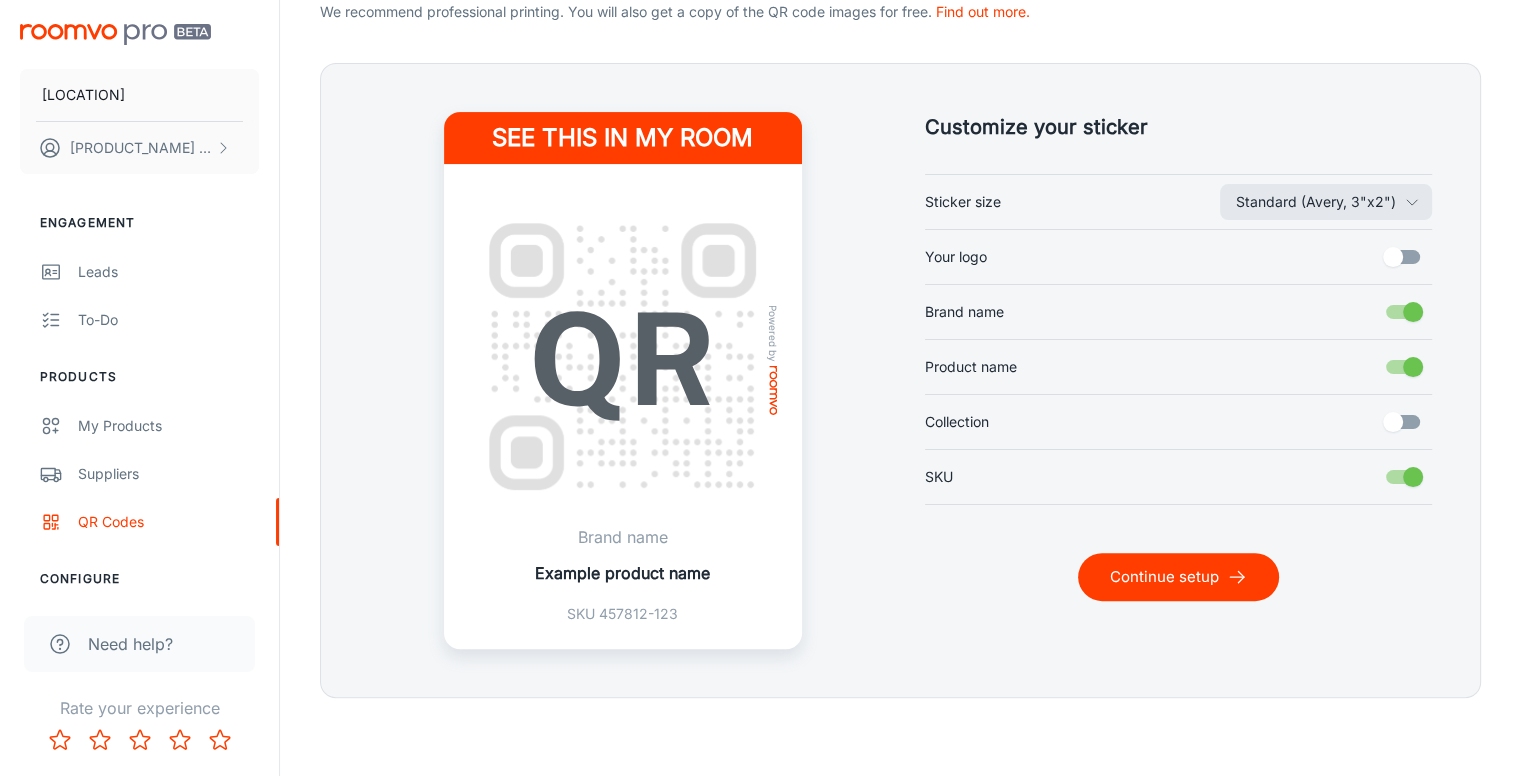 scroll, scrollTop: 440, scrollLeft: 0, axis: vertical 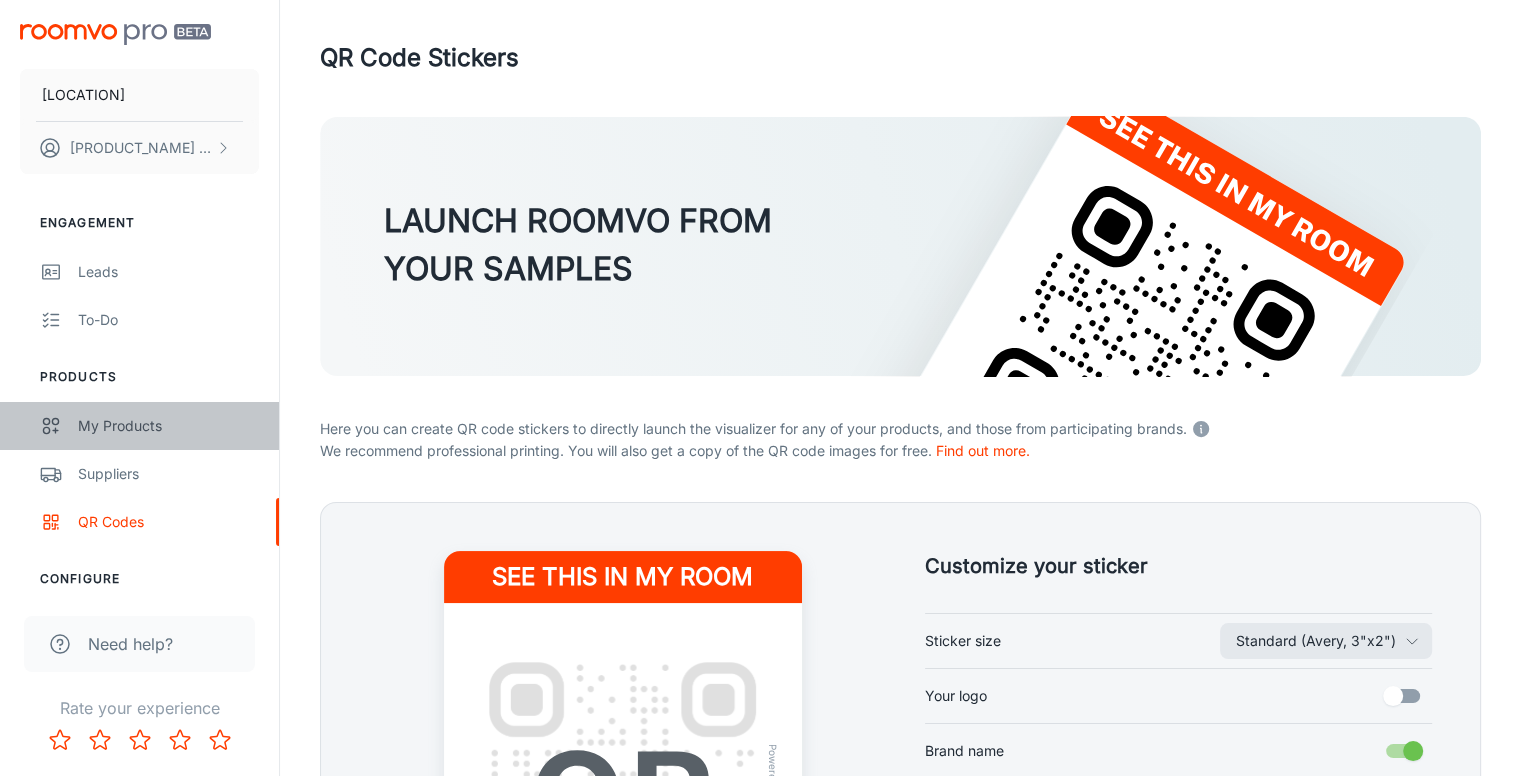 click on "My Products" at bounding box center (168, 426) 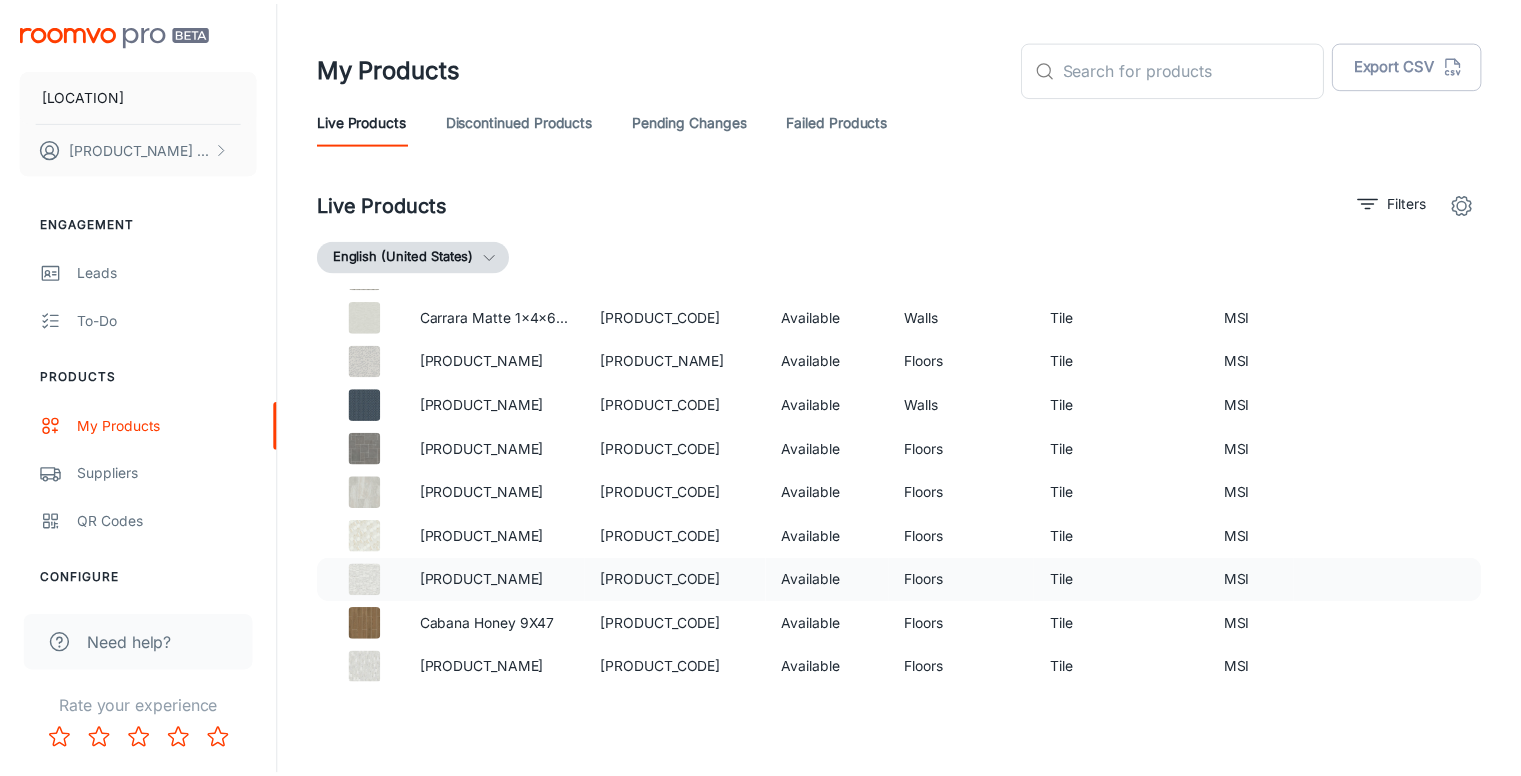 scroll, scrollTop: 400, scrollLeft: 0, axis: vertical 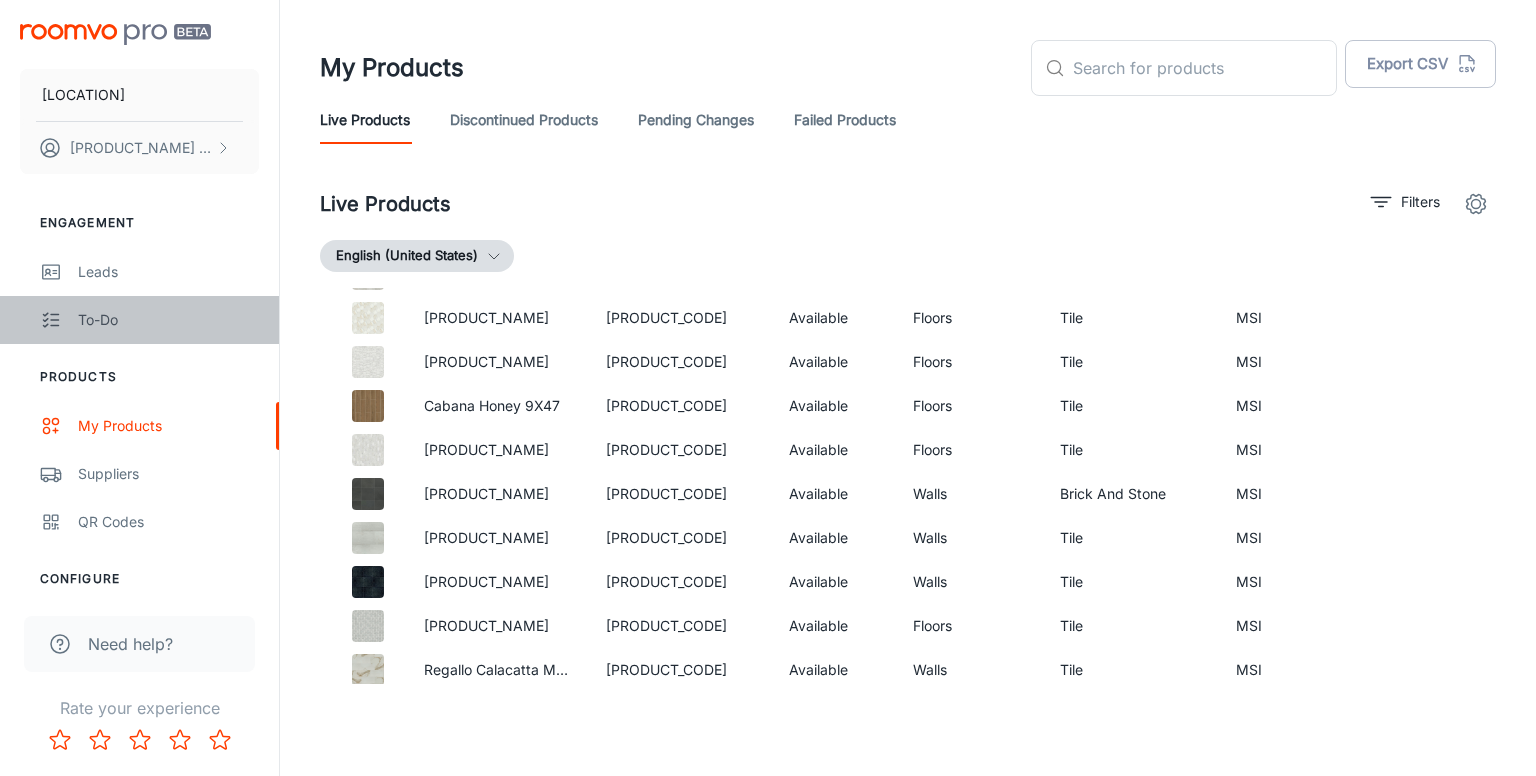 click on "To-do" at bounding box center (168, 320) 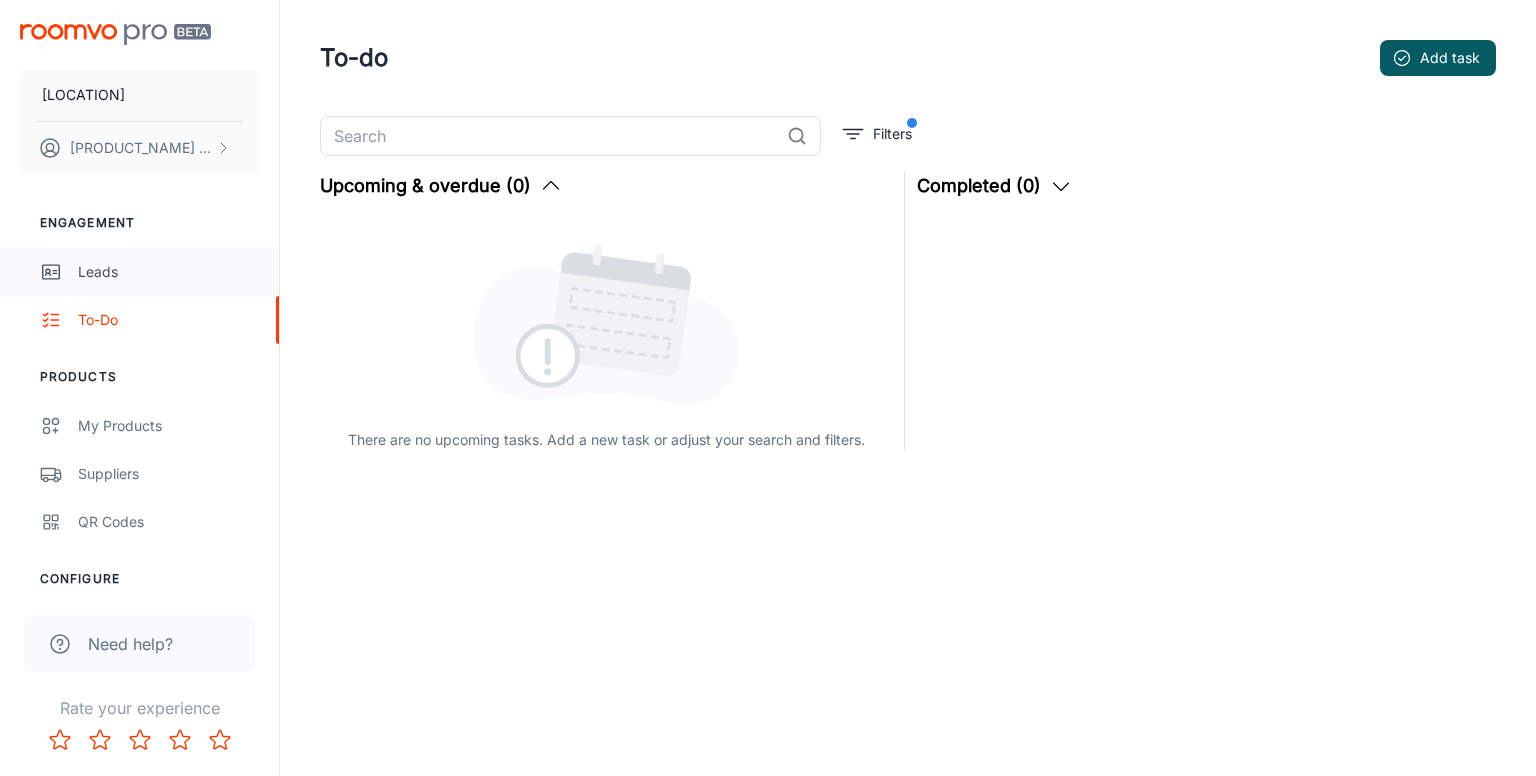 click on "Leads" at bounding box center (168, 272) 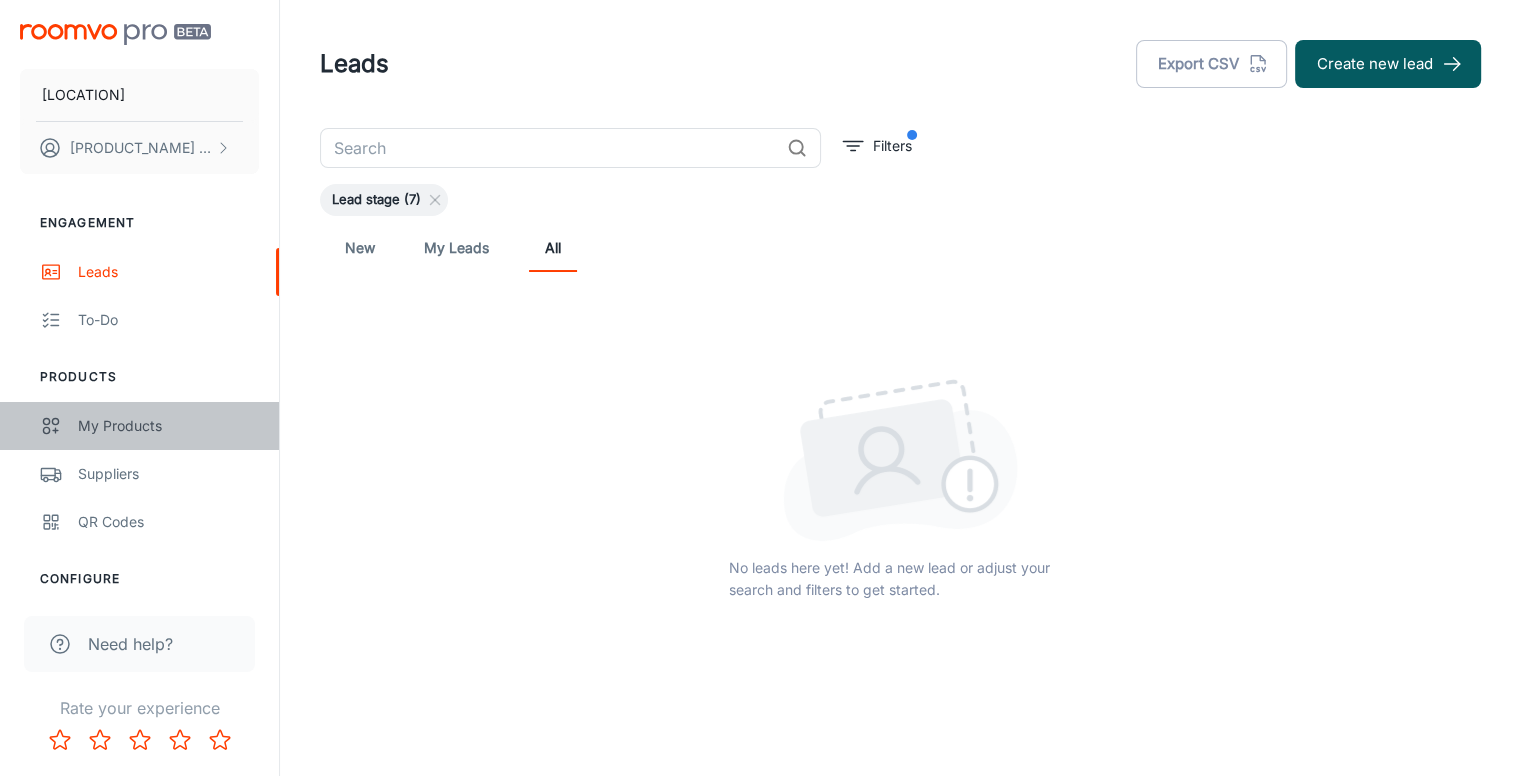 click on "My Products" at bounding box center (168, 426) 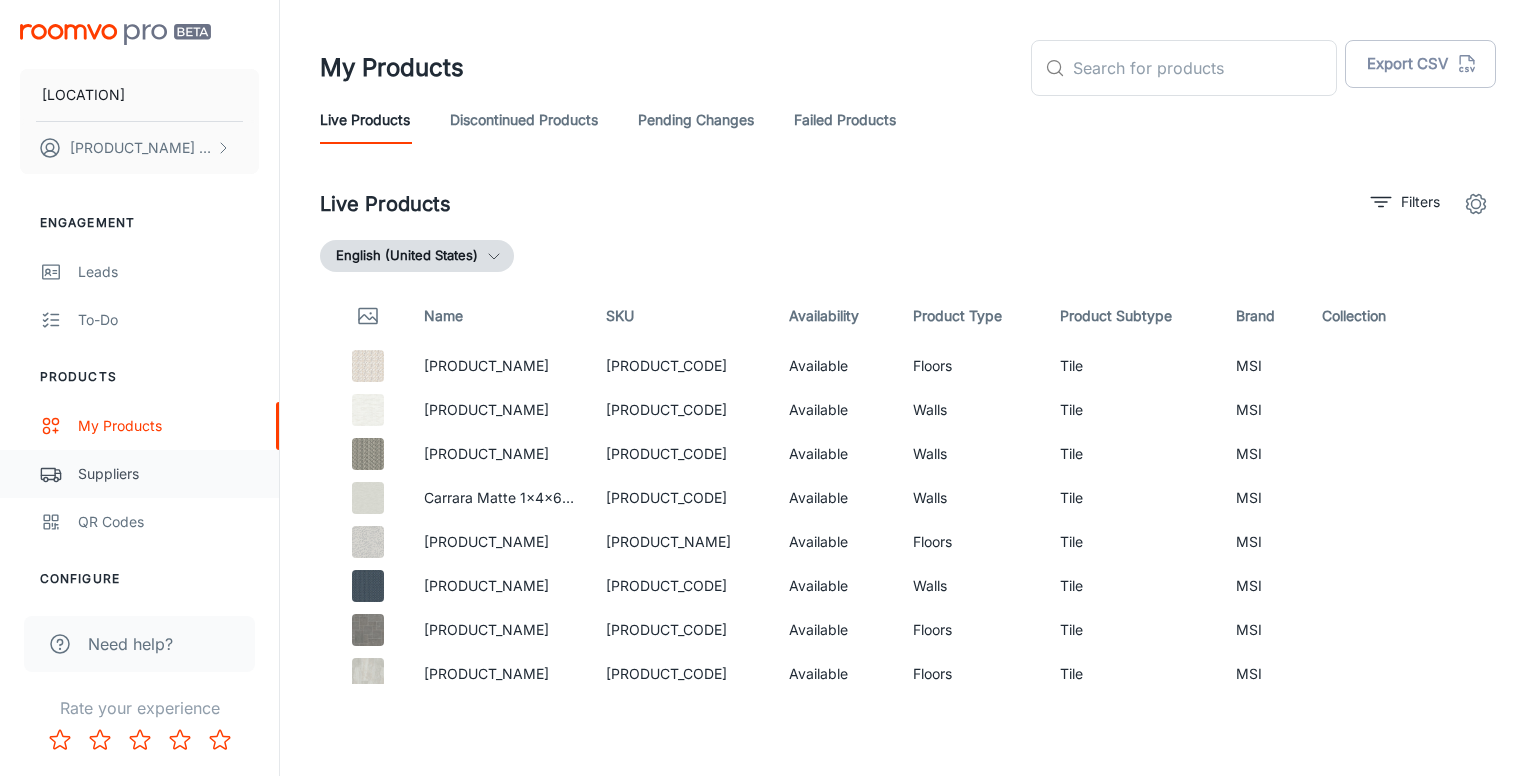 click on "Suppliers" at bounding box center (168, 474) 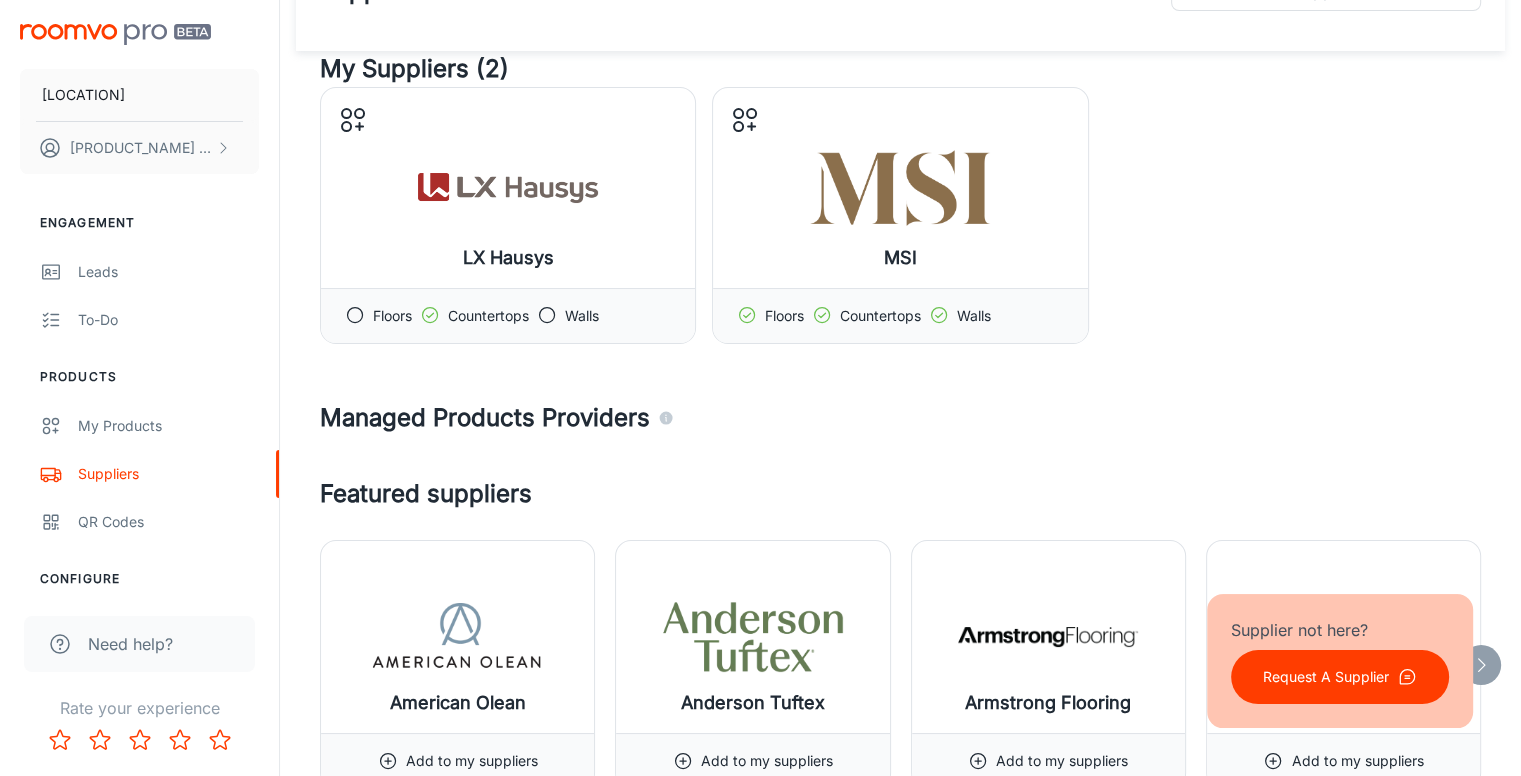 scroll, scrollTop: 0, scrollLeft: 0, axis: both 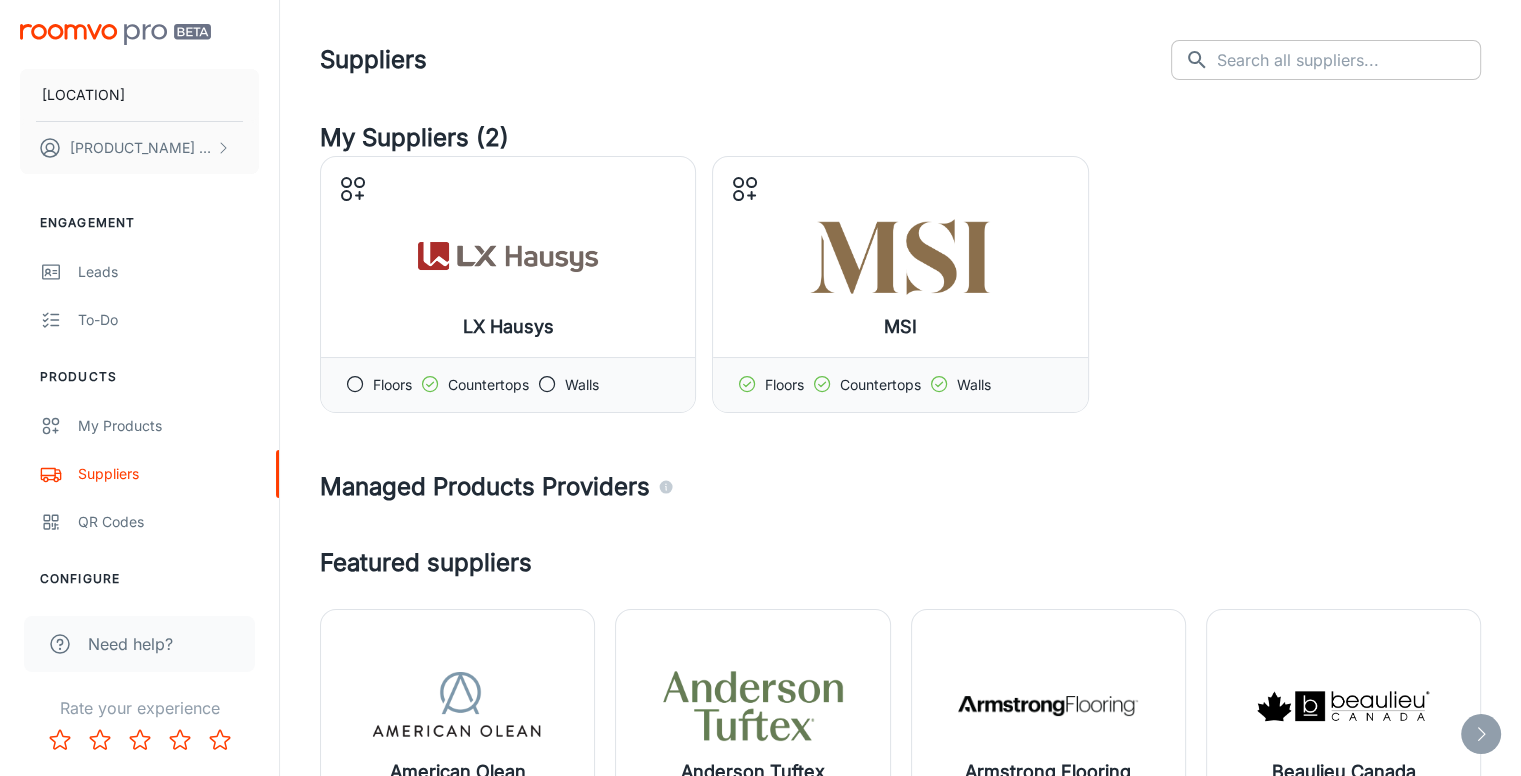 click at bounding box center (1349, 60) 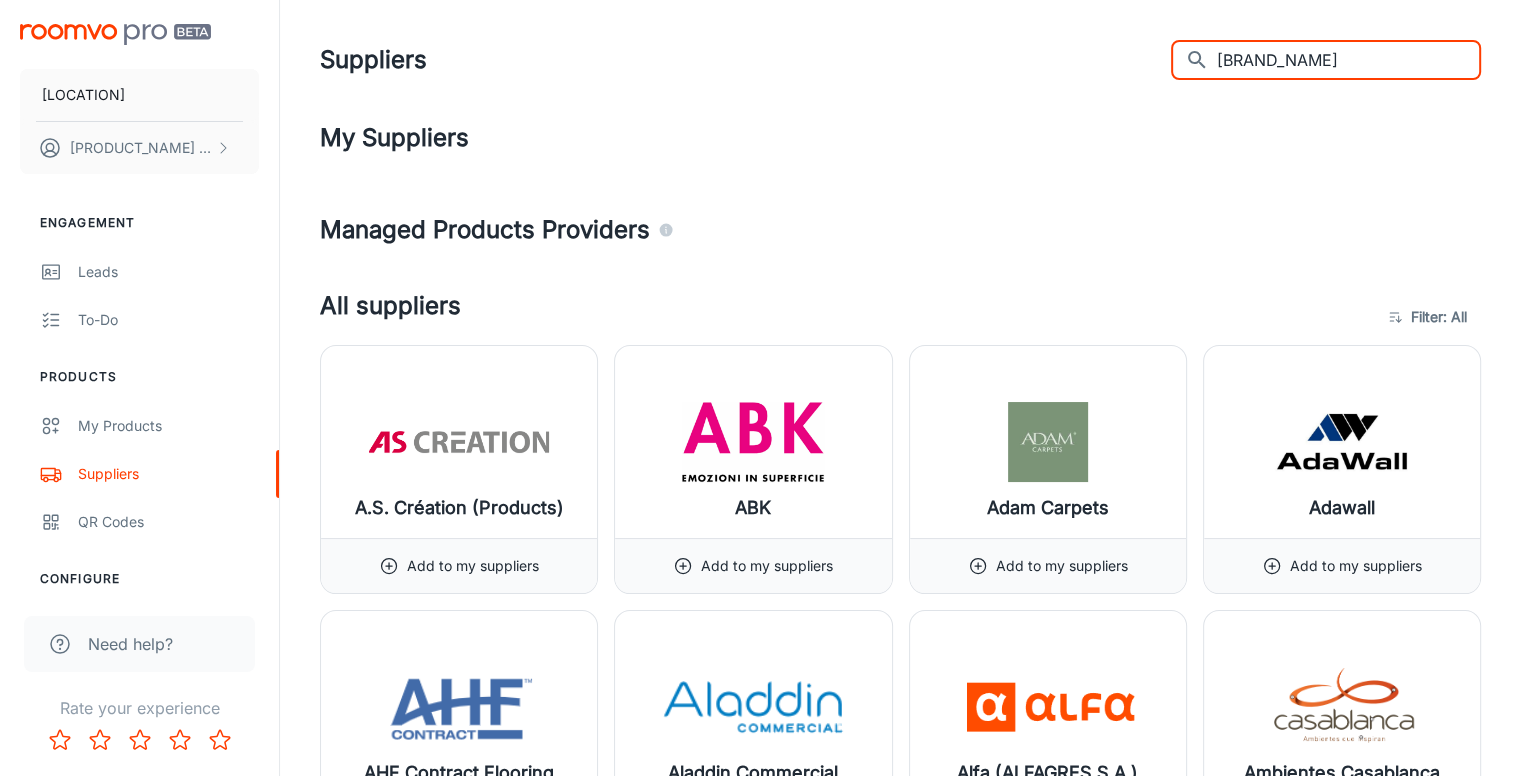 type on "[BRAND_NAME]" 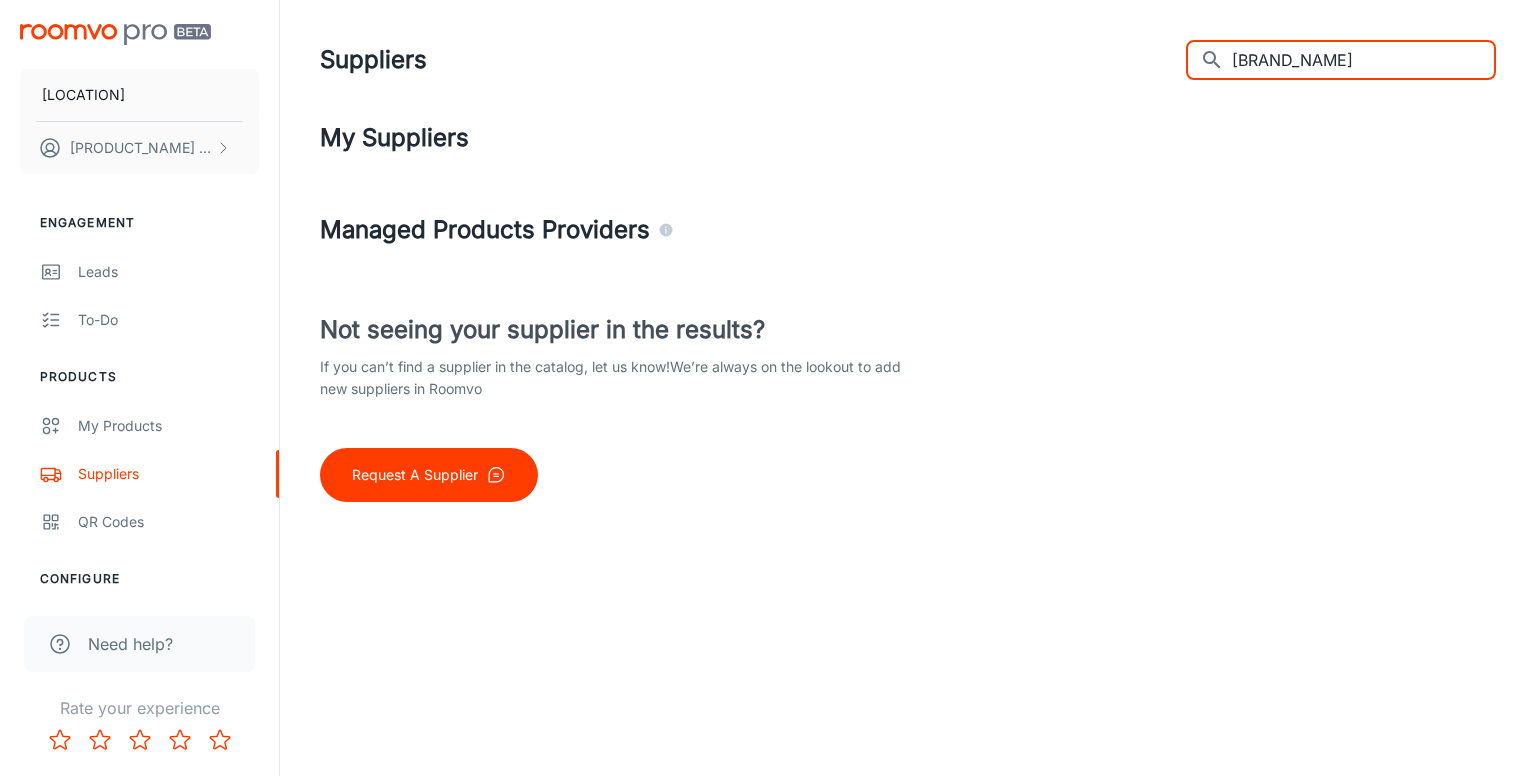drag, startPoint x: 1354, startPoint y: 63, endPoint x: 1148, endPoint y: 74, distance: 206.29349 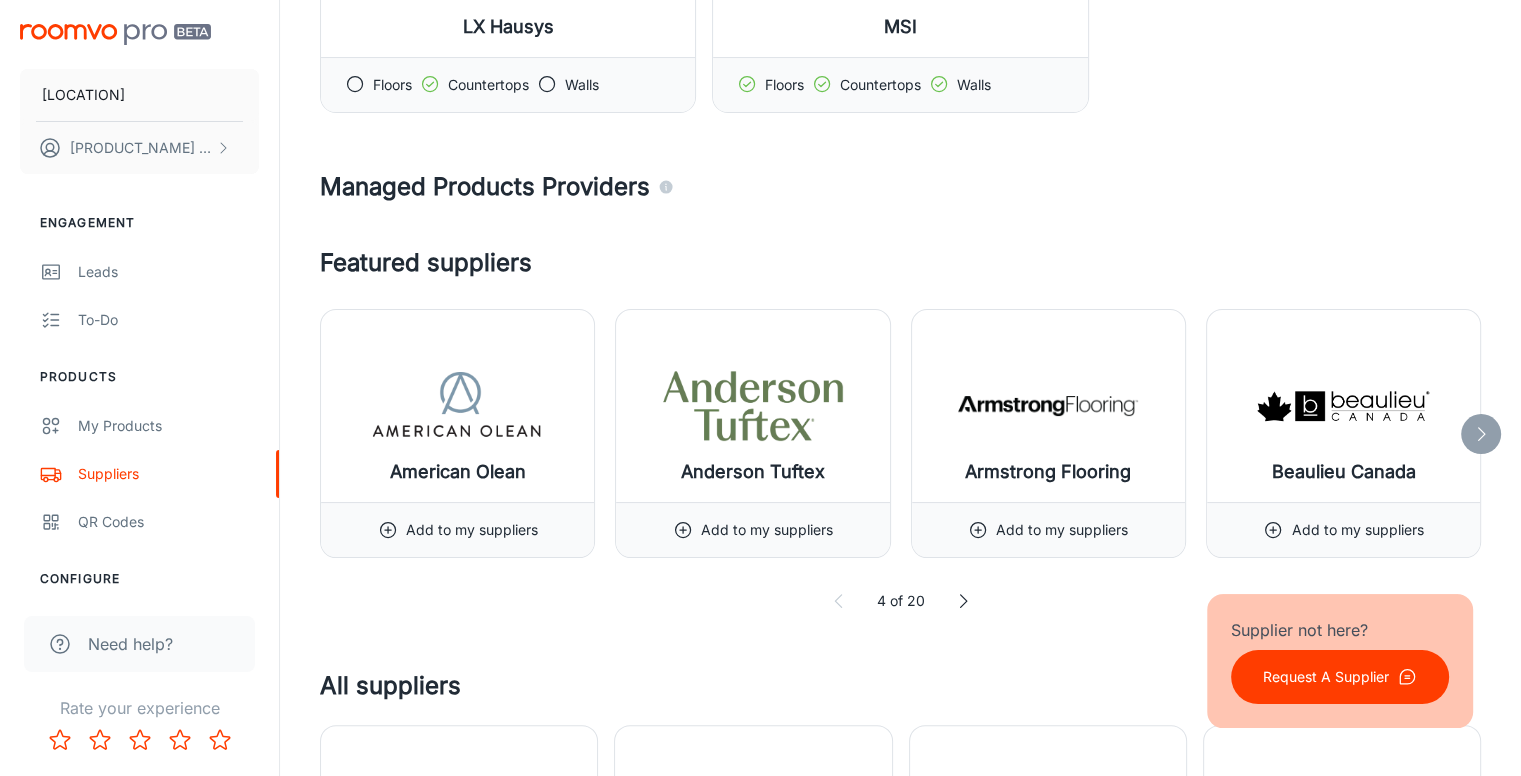 scroll, scrollTop: 0, scrollLeft: 0, axis: both 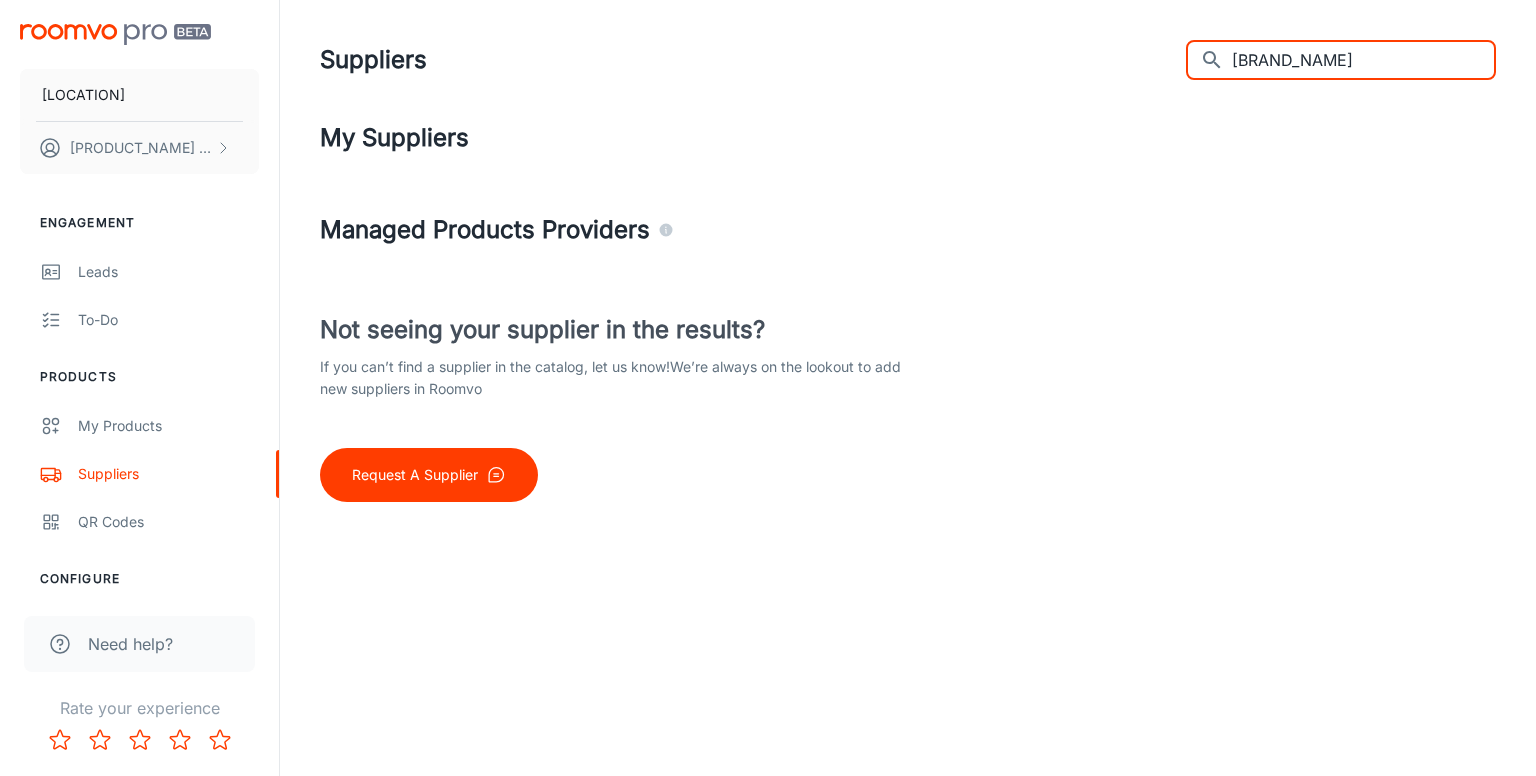 type on "[BRAND_NAME]" 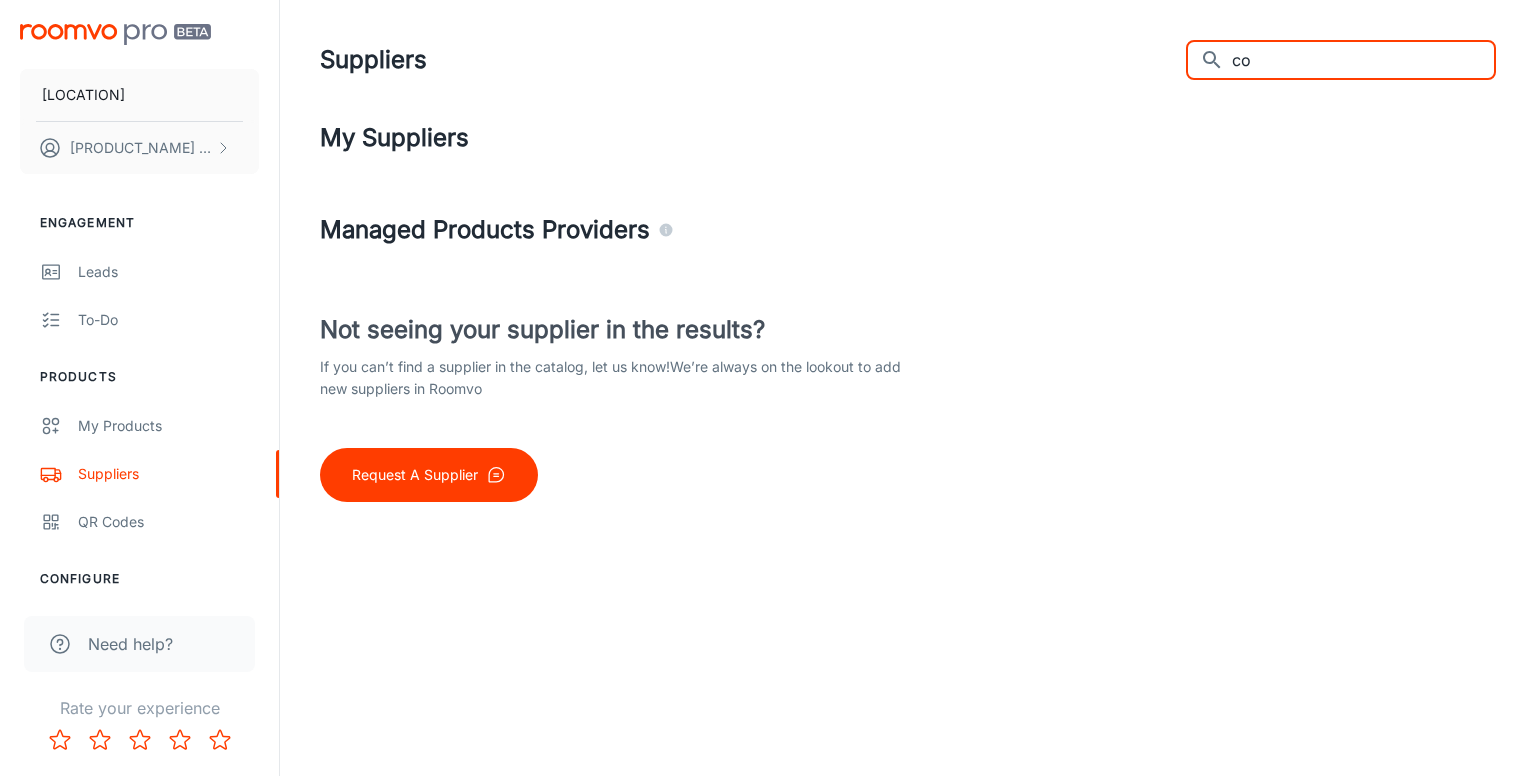 type on "c" 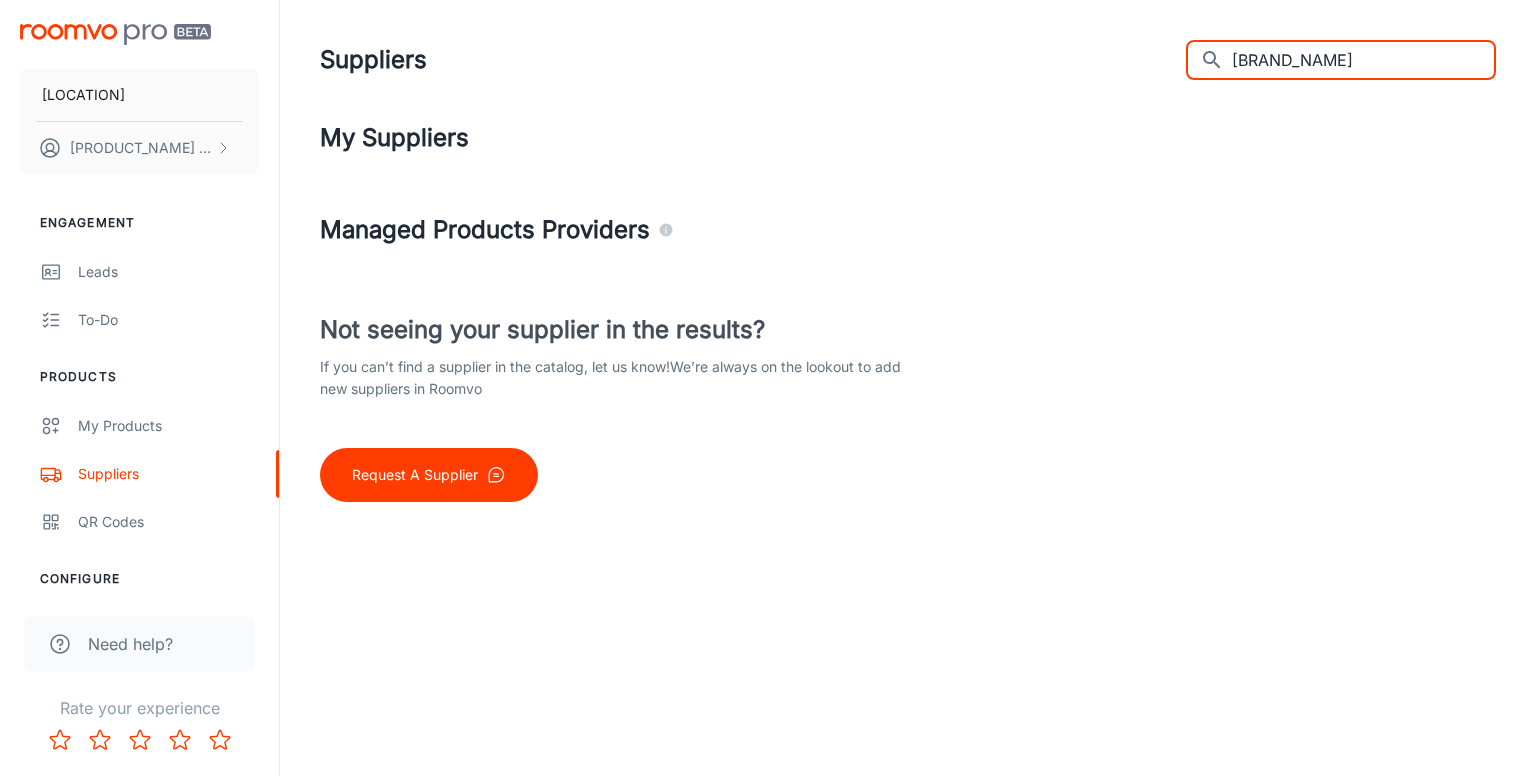 type on "s" 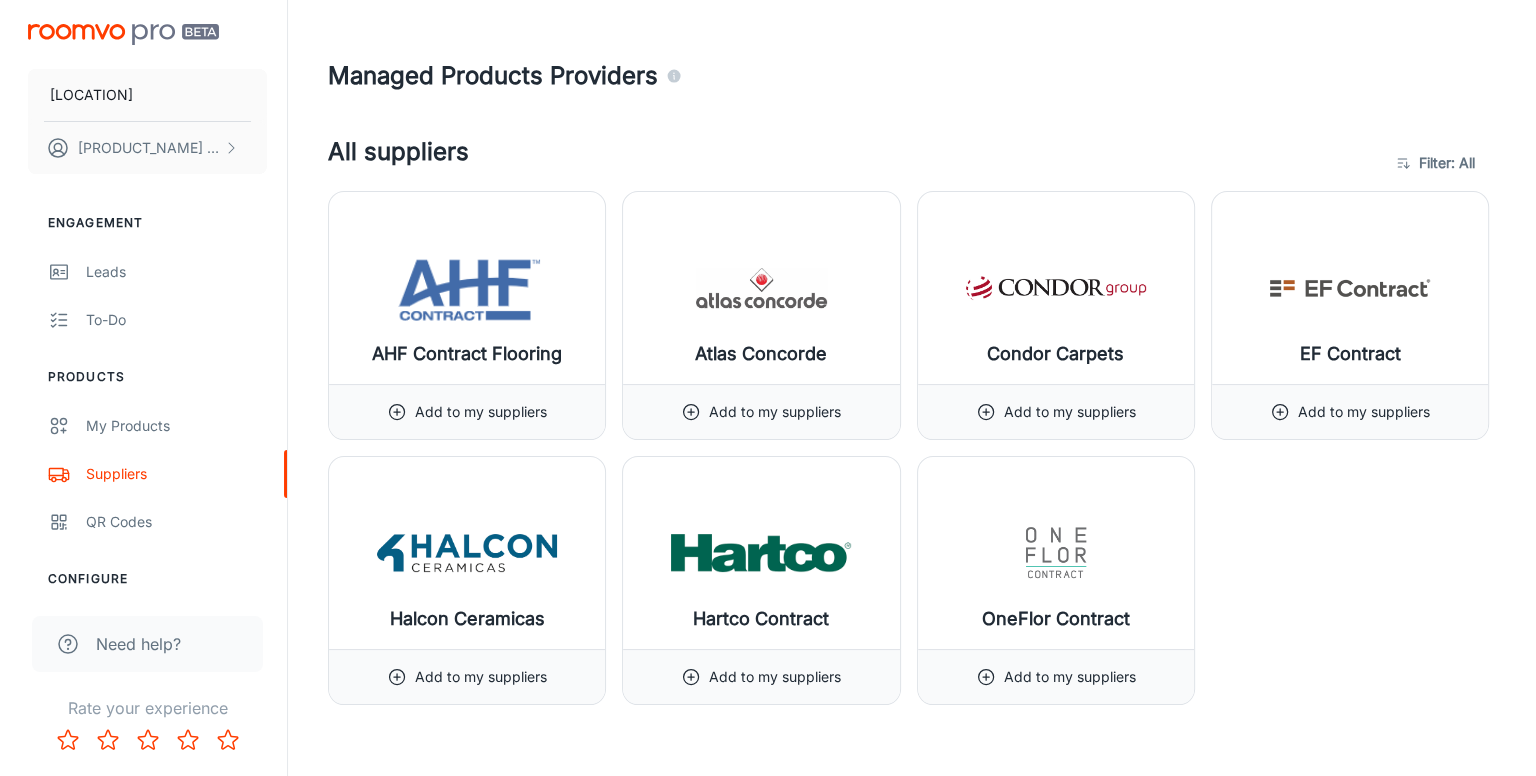 scroll, scrollTop: 0, scrollLeft: 0, axis: both 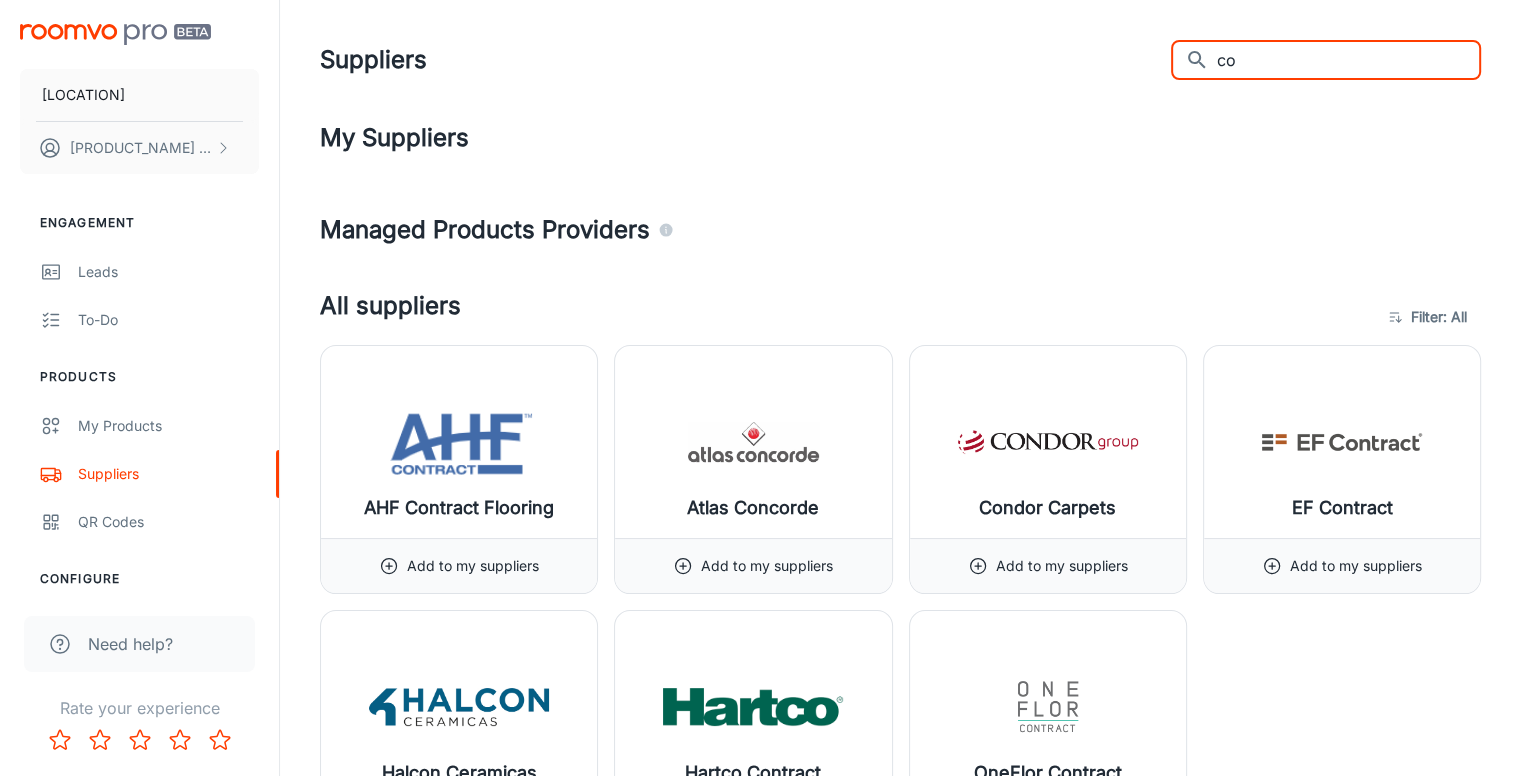 type on "c" 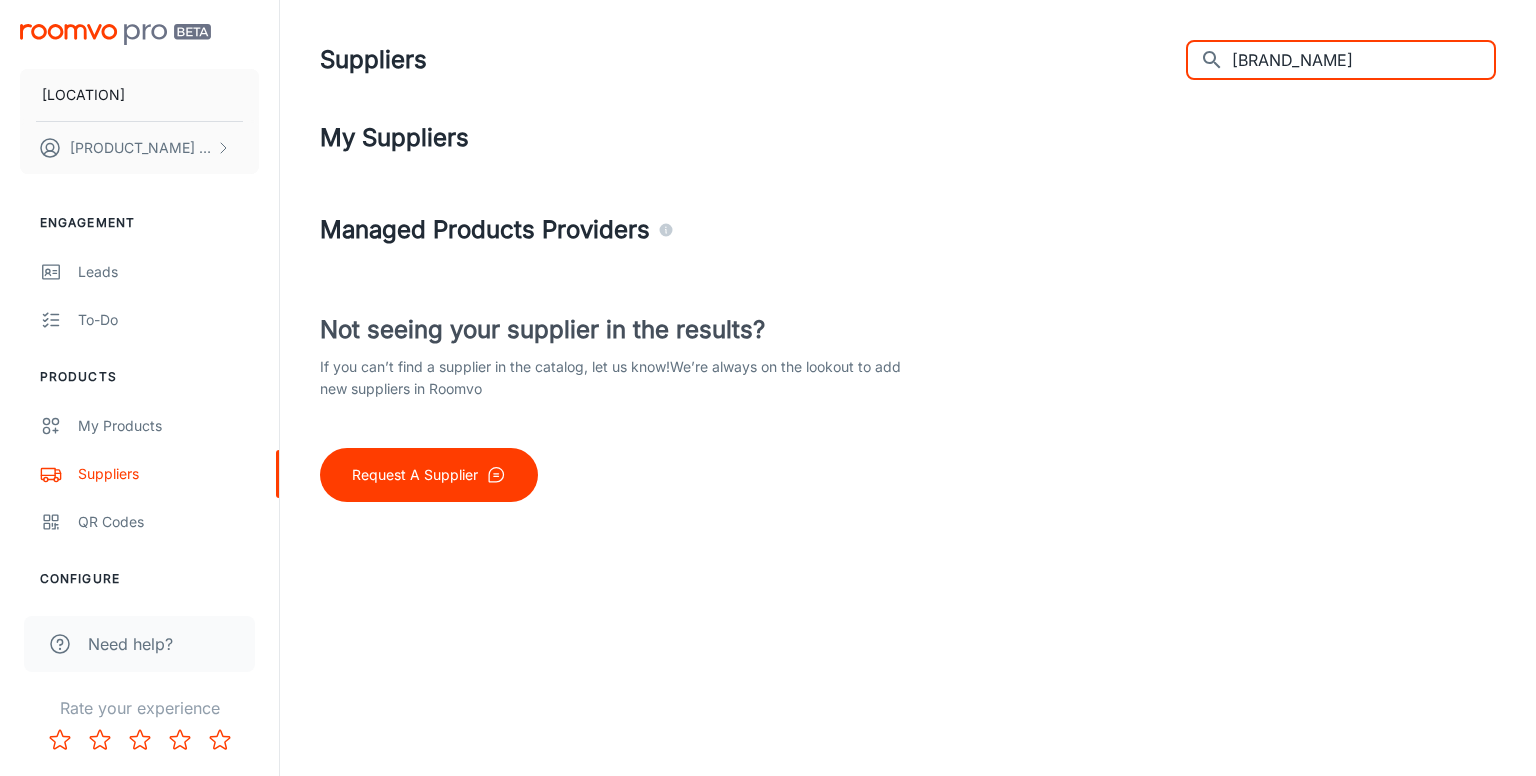 type on "[BRAND_NAME]" 